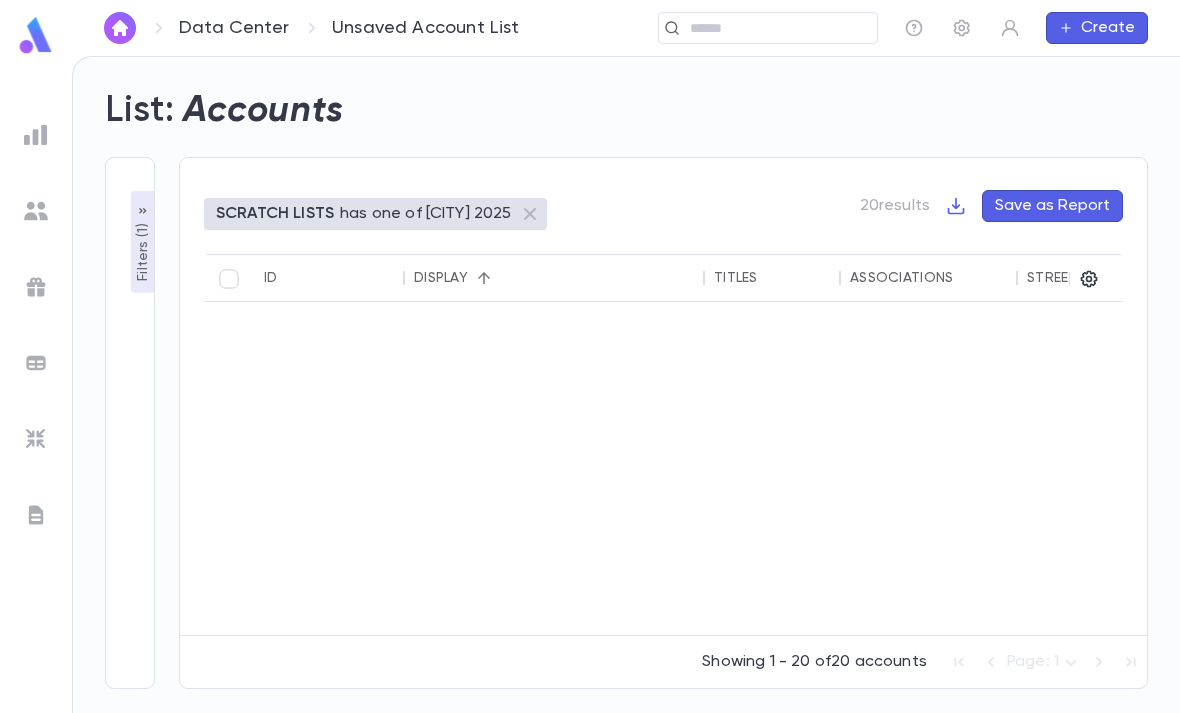 scroll, scrollTop: 64, scrollLeft: 0, axis: vertical 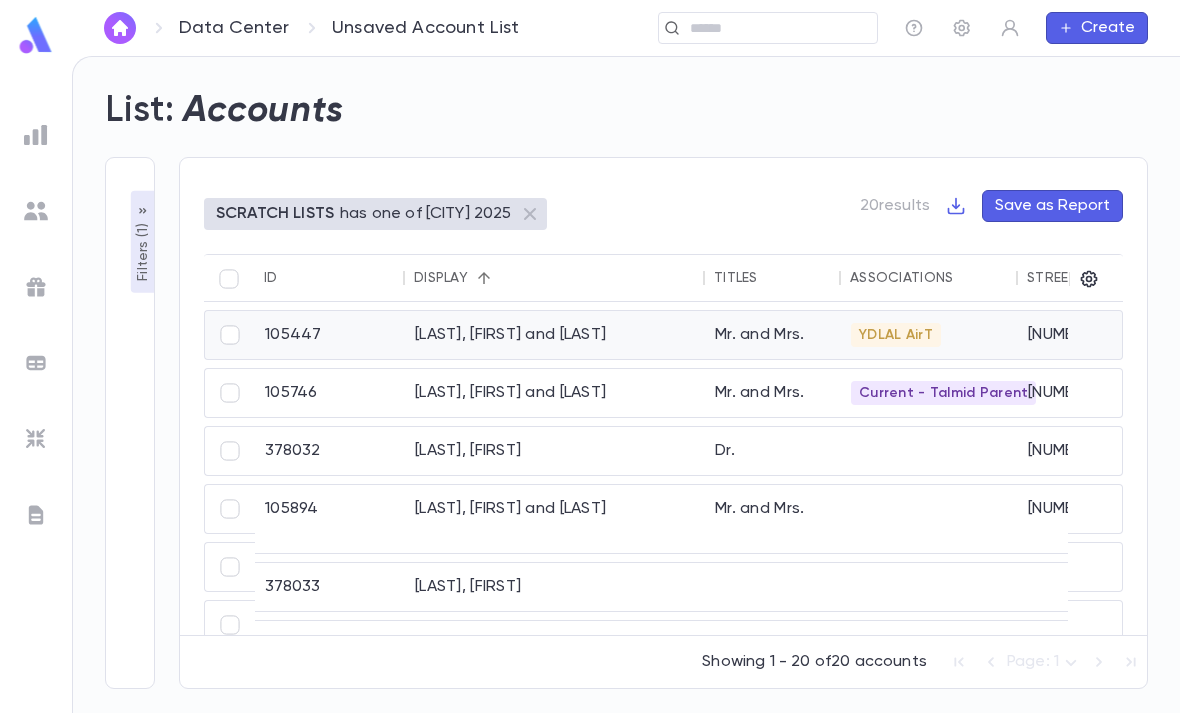 click on "[LAST], [FIRST] and [LAST]" at bounding box center (555, 335) 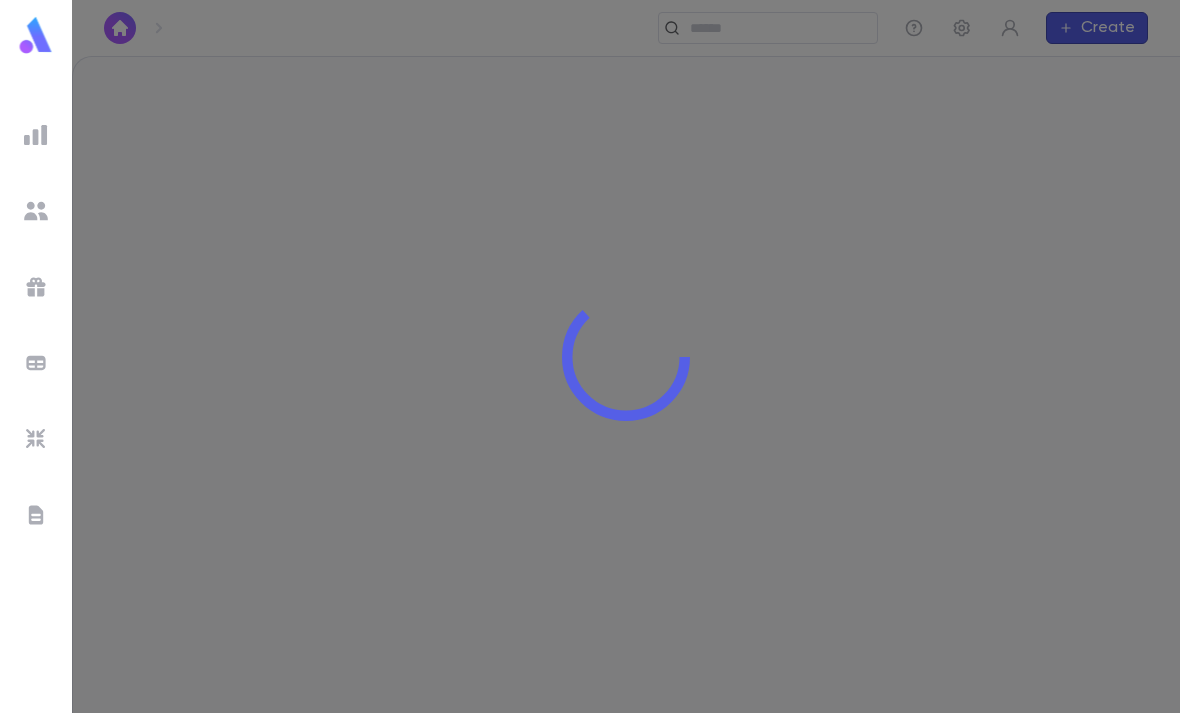 scroll, scrollTop: 0, scrollLeft: 0, axis: both 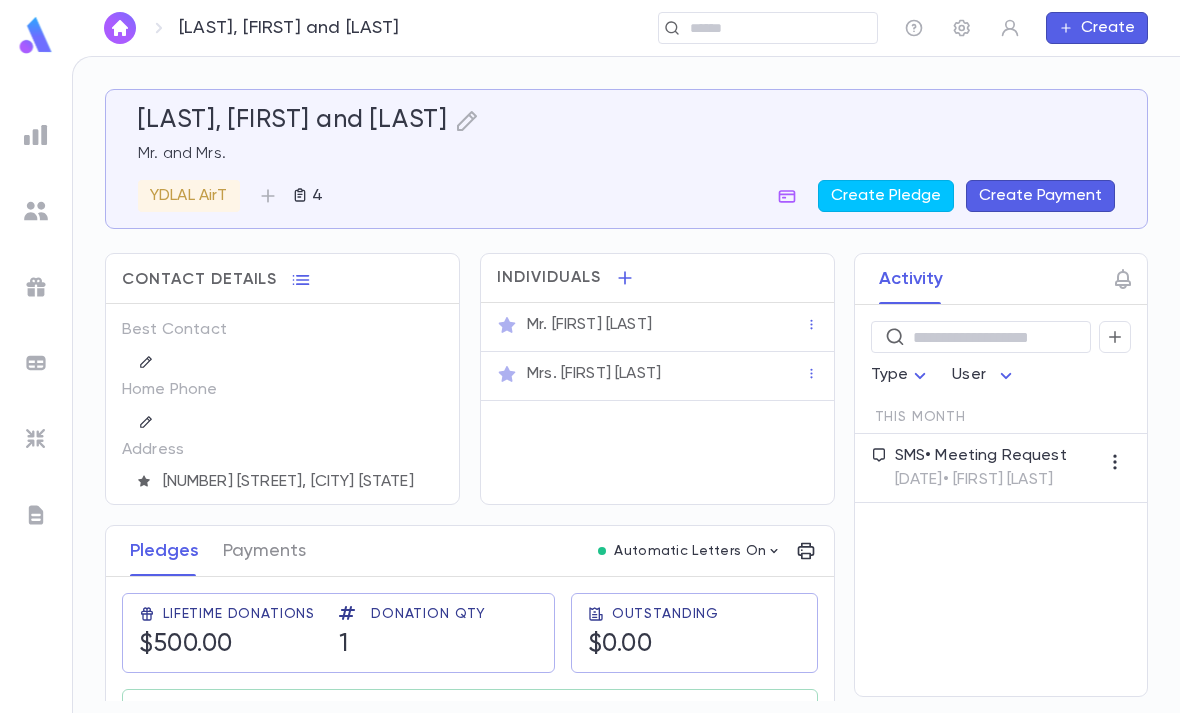 click 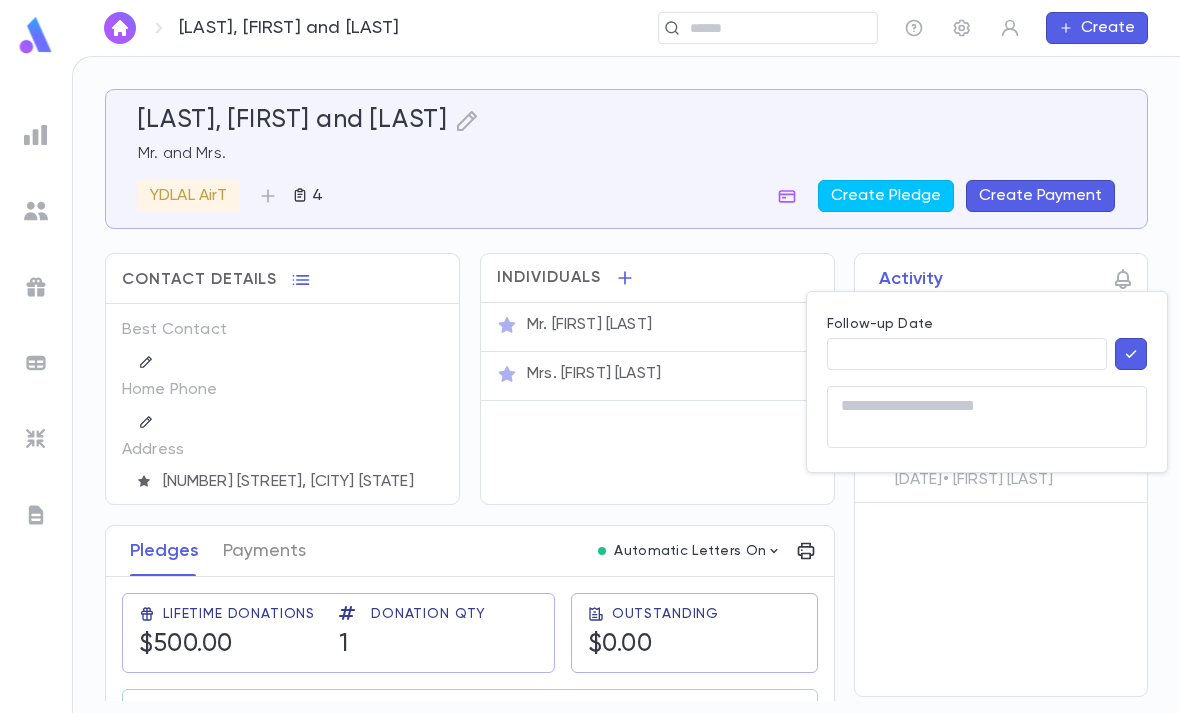 click on "Follow-up Date" at bounding box center [967, 354] 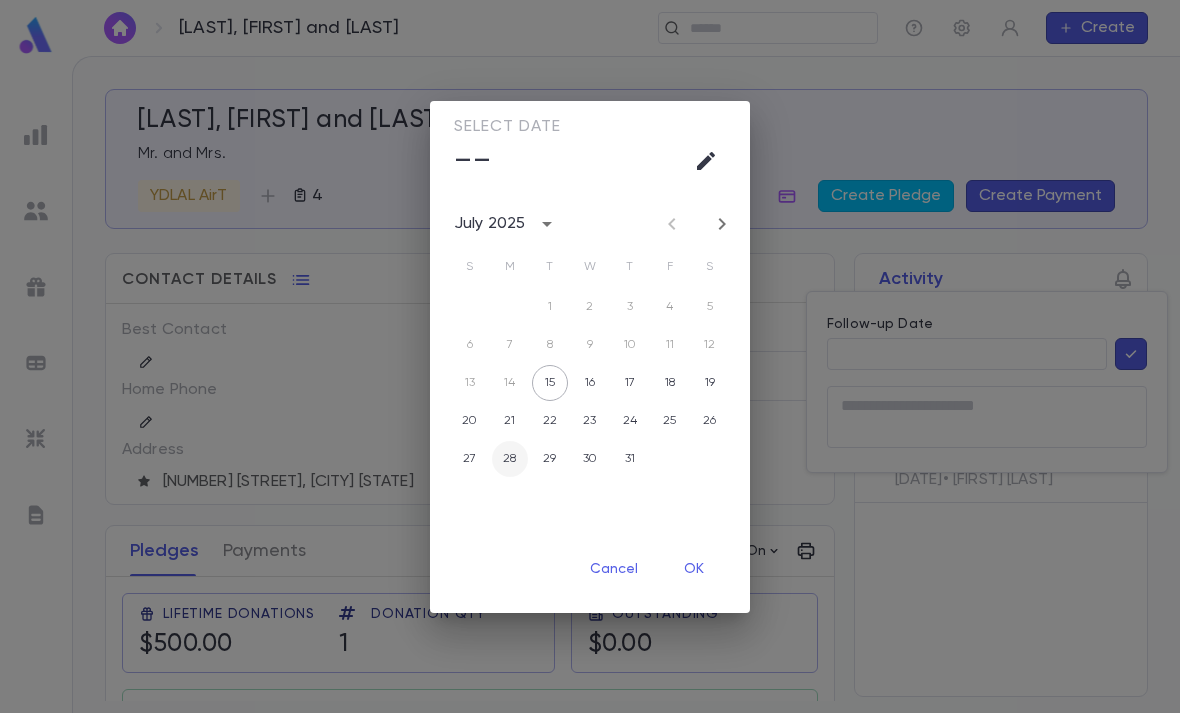 click on "28" at bounding box center [510, 459] 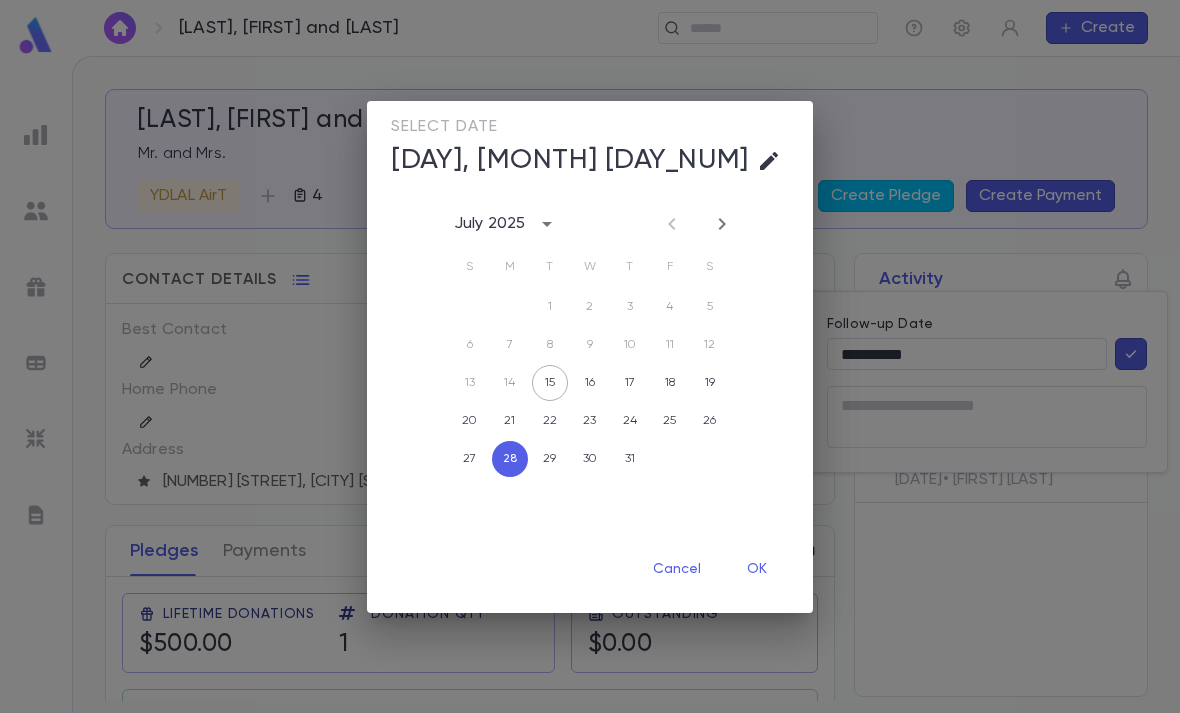 click on "OK" at bounding box center [757, 570] 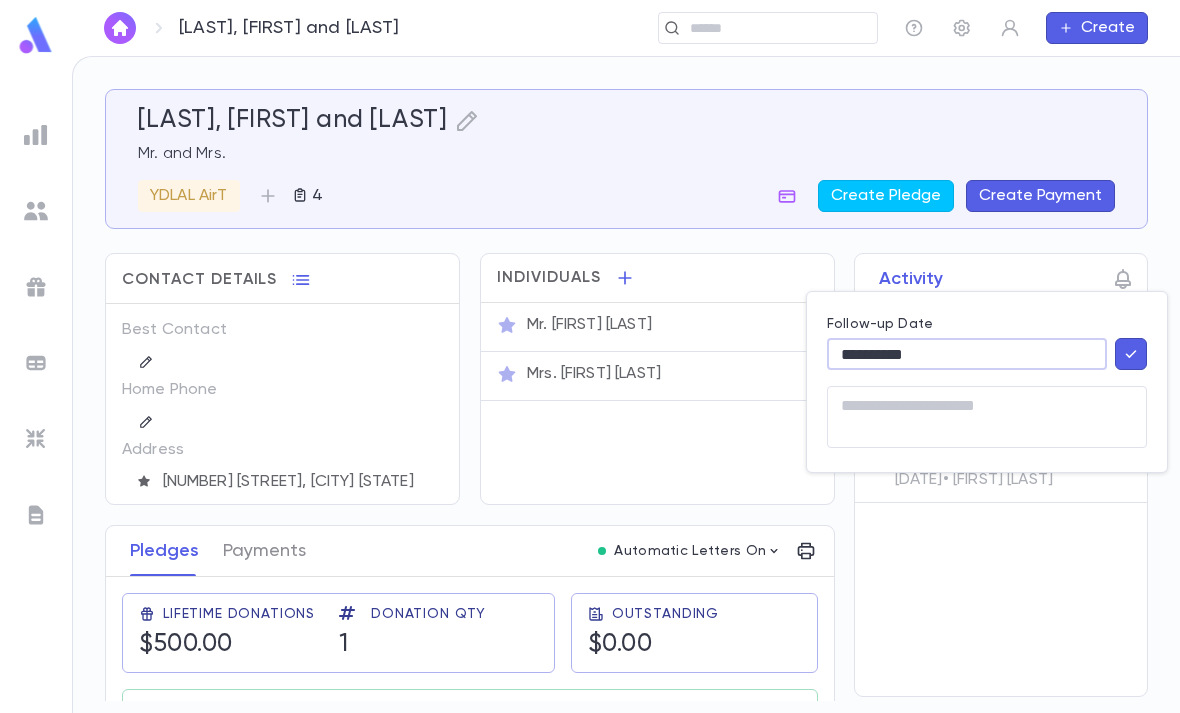 click at bounding box center (987, 417) 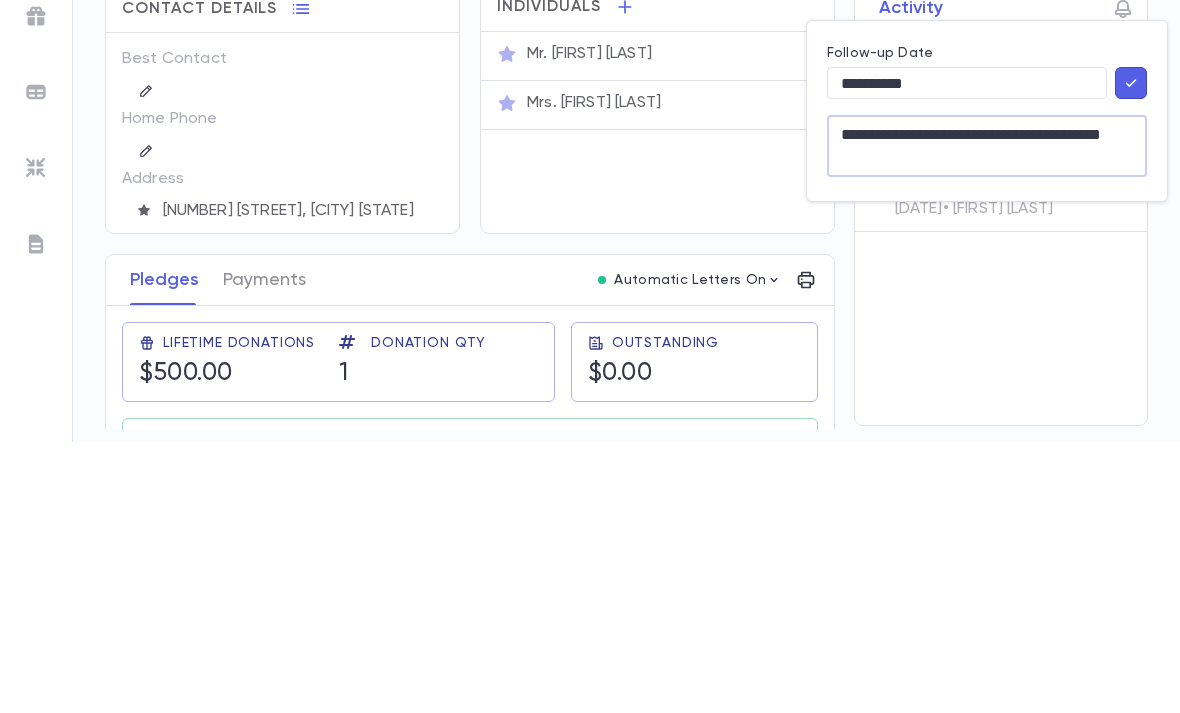 type on "**********" 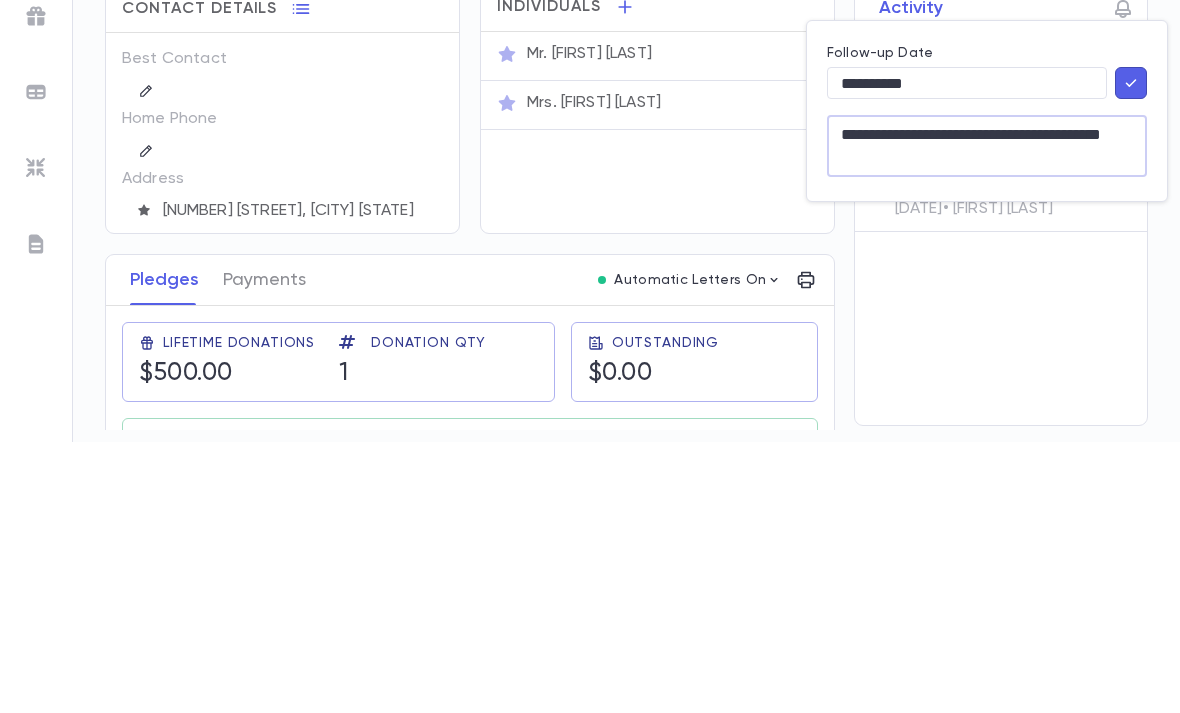 click 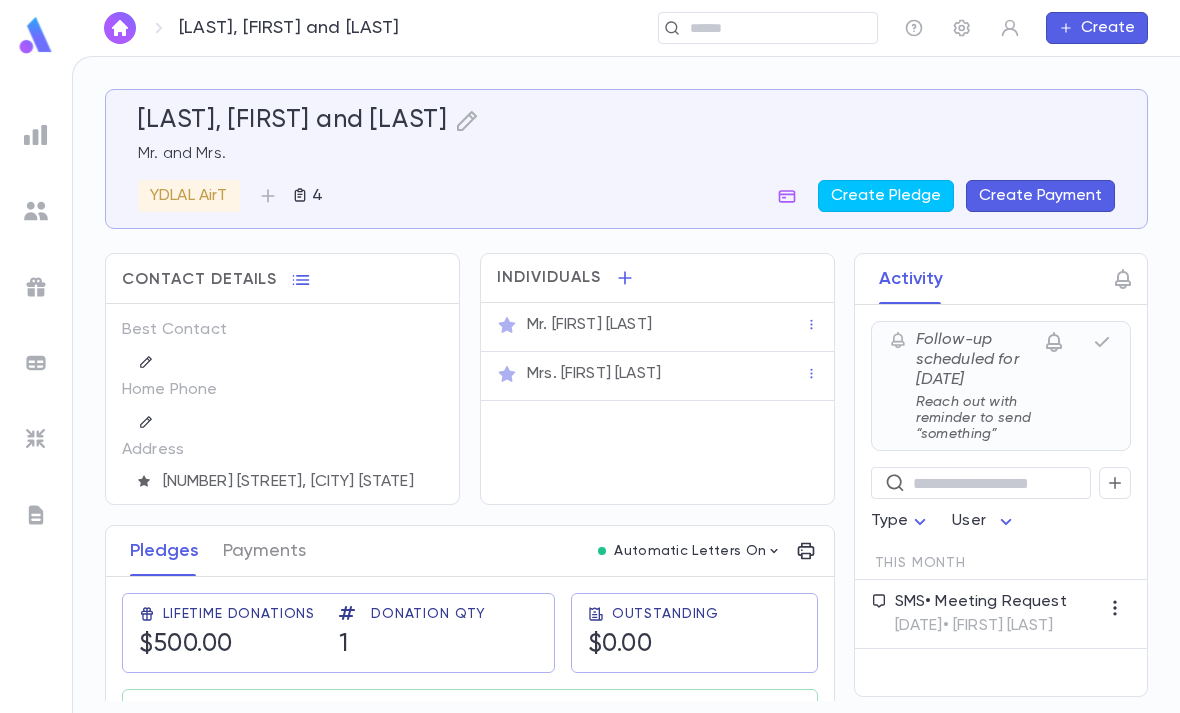 click at bounding box center (36, 35) 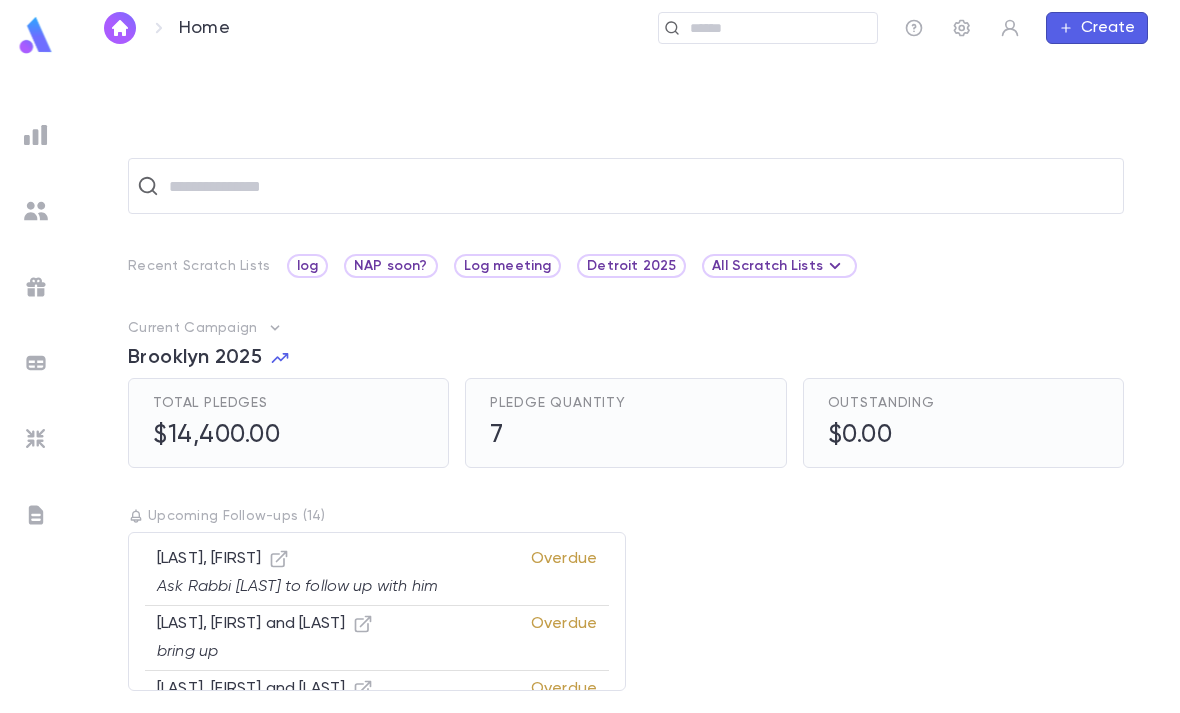 click on "All Scratch Lists" at bounding box center [779, 266] 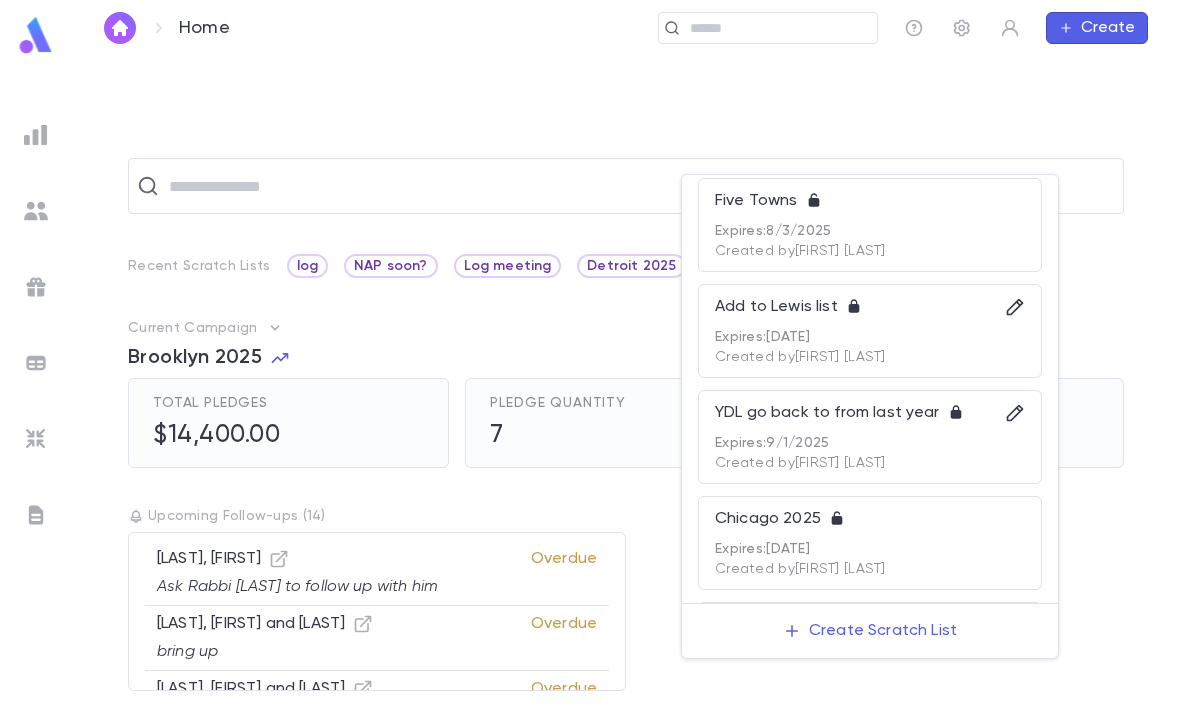 scroll, scrollTop: 644, scrollLeft: 0, axis: vertical 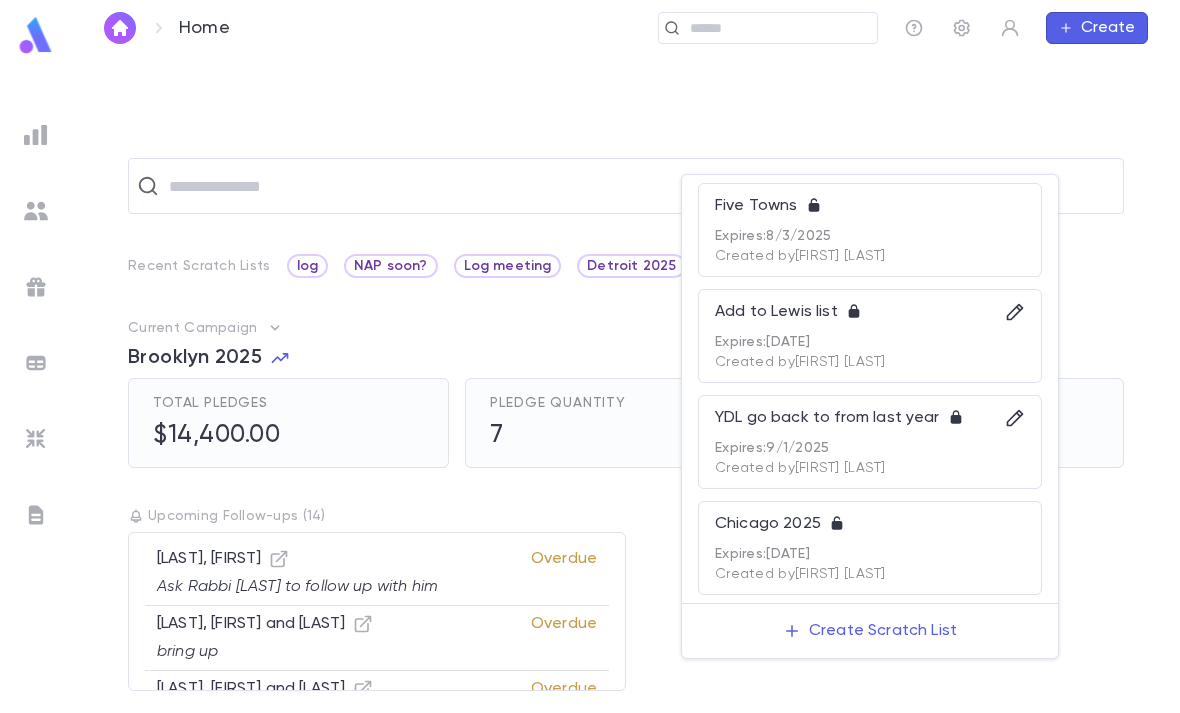 click on "YDL go back to from last year" at bounding box center (870, 424) 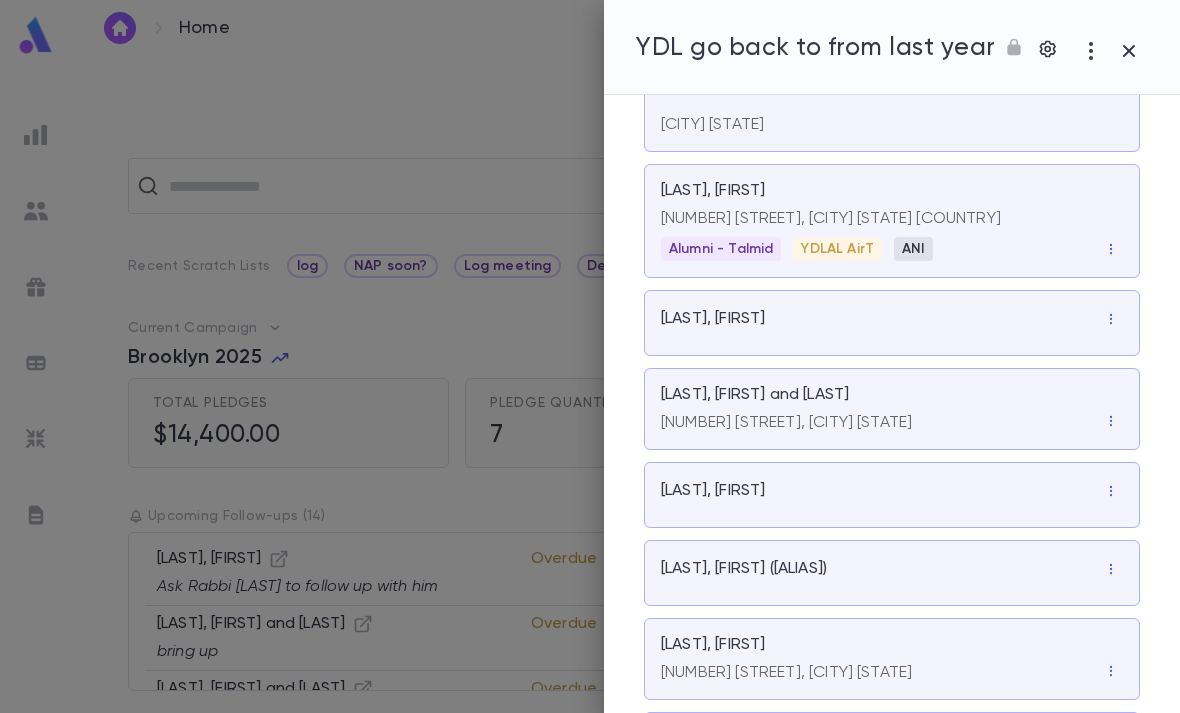 scroll, scrollTop: 545, scrollLeft: 0, axis: vertical 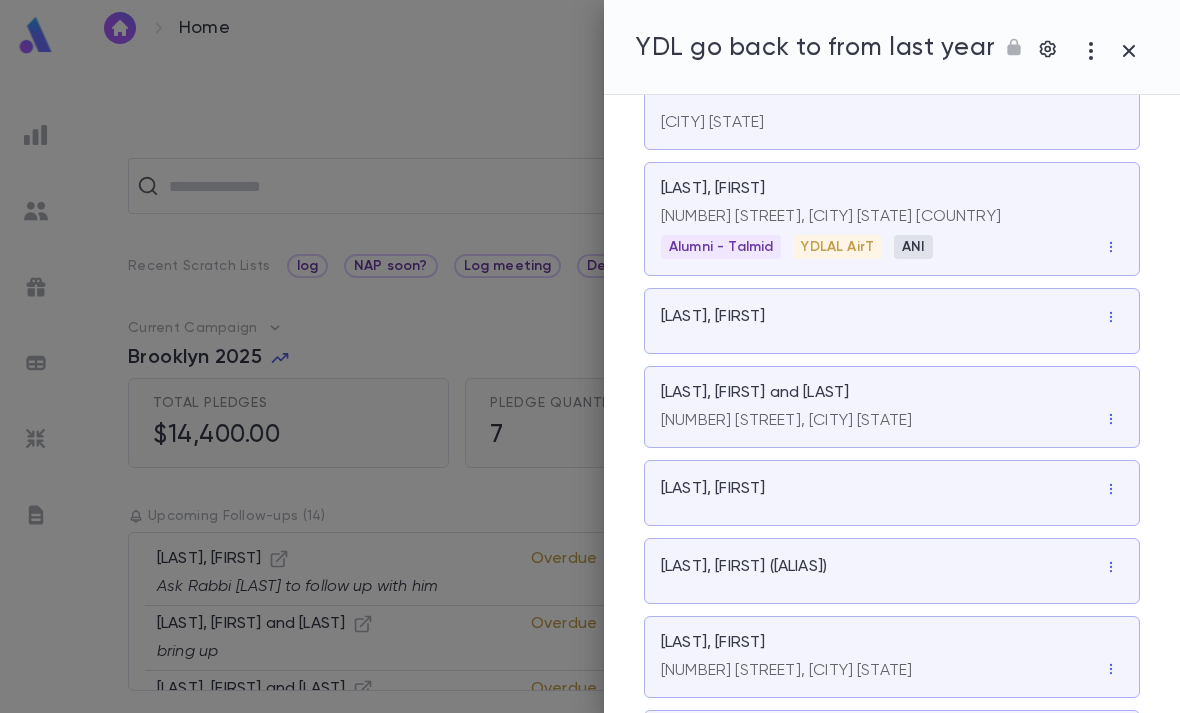 click on "[NUMBER] [STREET], [CITY] [STATE]" at bounding box center [786, 421] 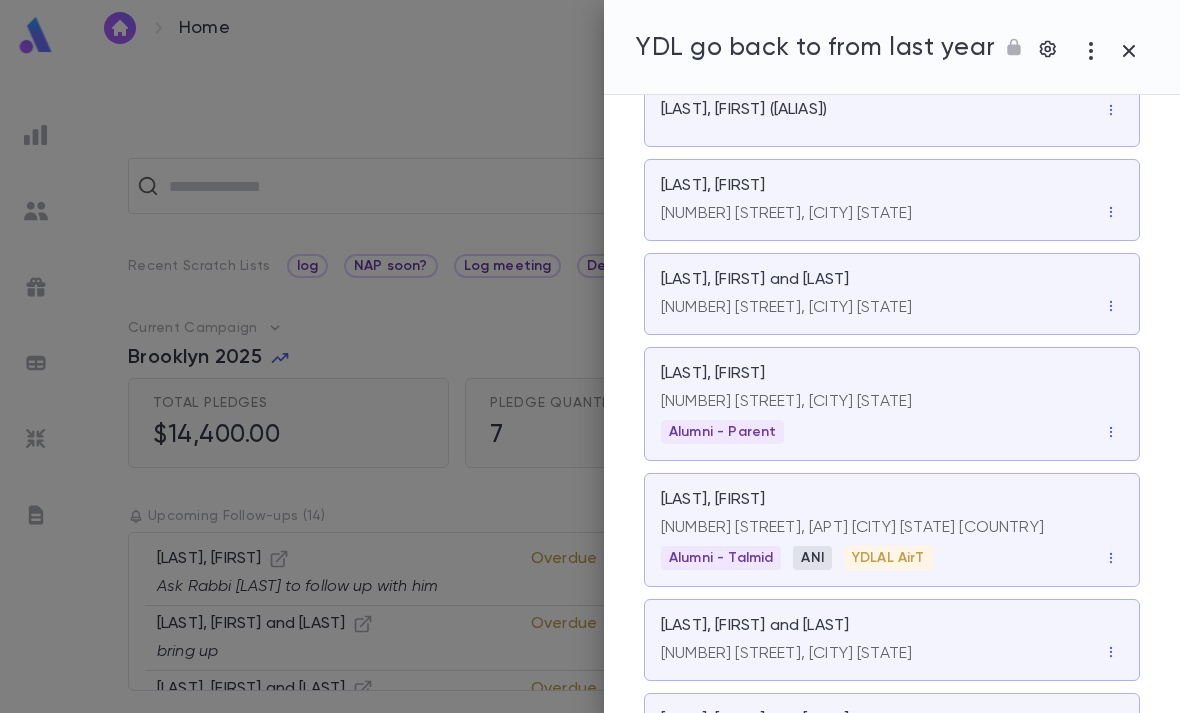 scroll, scrollTop: 1001, scrollLeft: 0, axis: vertical 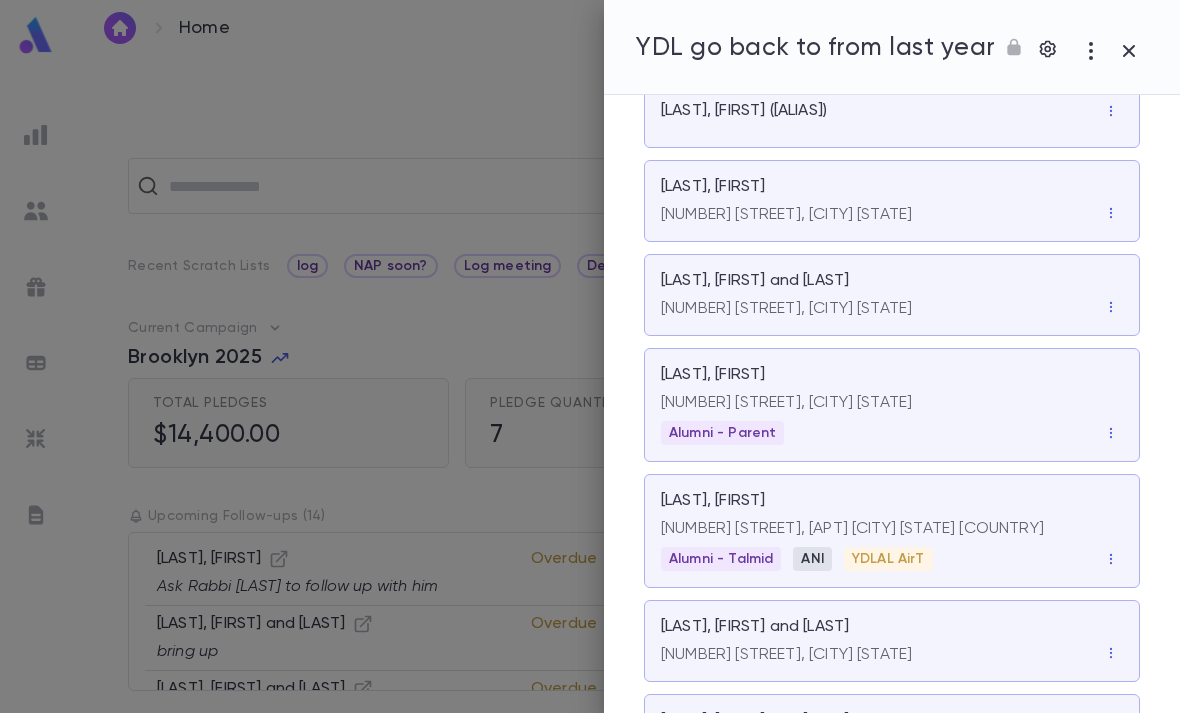 click on "10-54 Reads Lane, Flushing NY 11691" at bounding box center (892, 211) 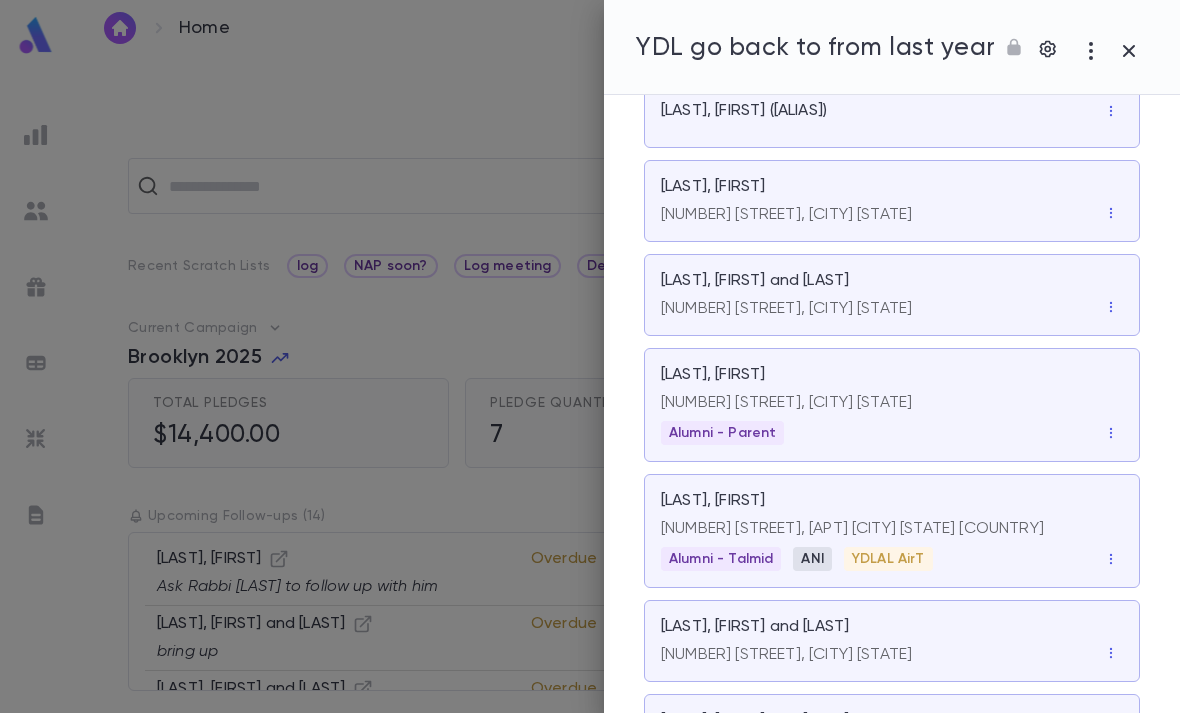 click at bounding box center [590, 356] 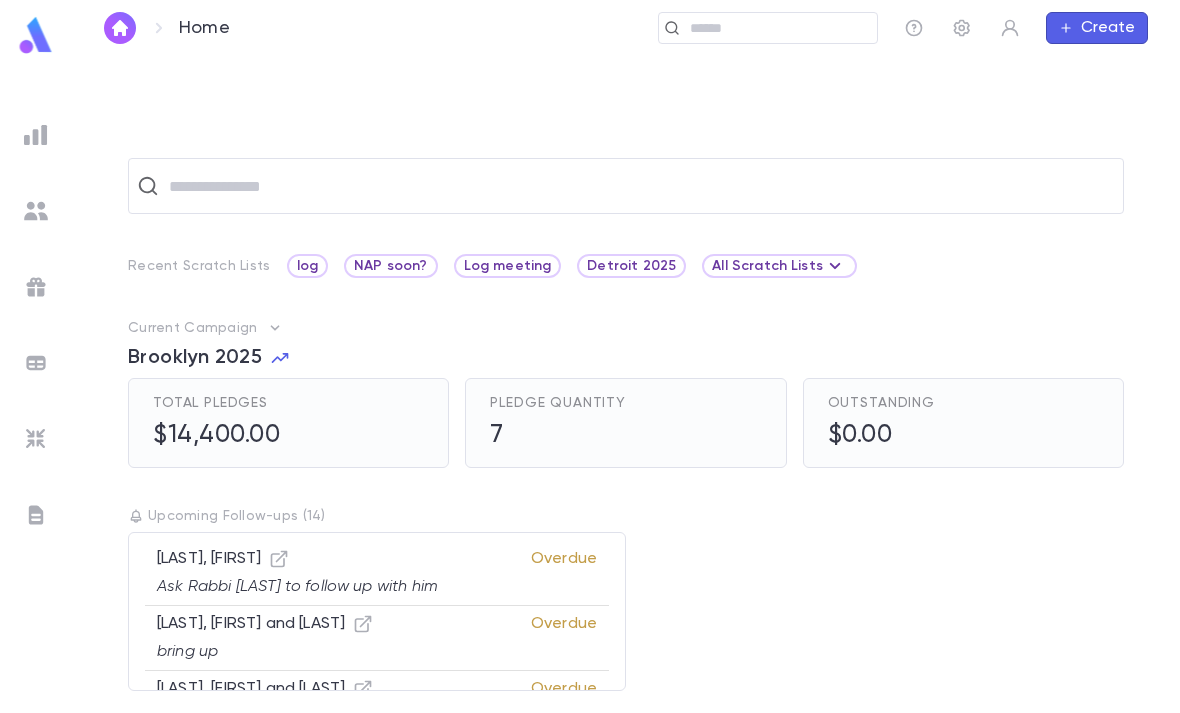 click at bounding box center (776, 28) 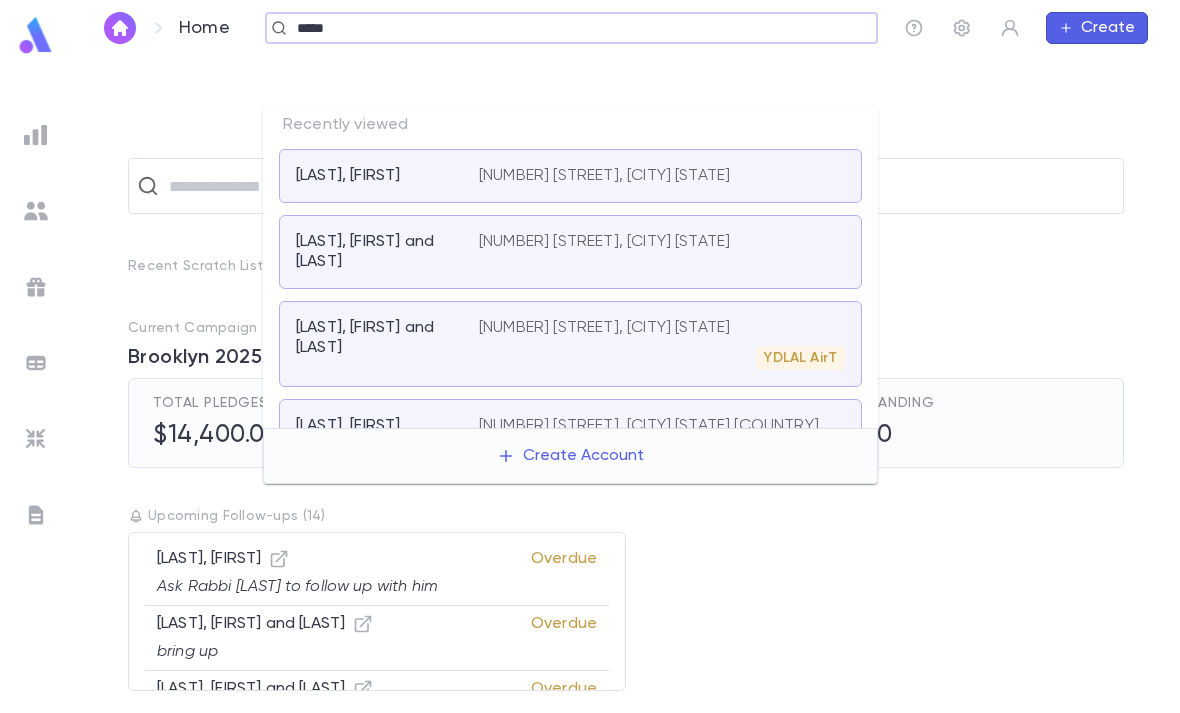 type on "*****" 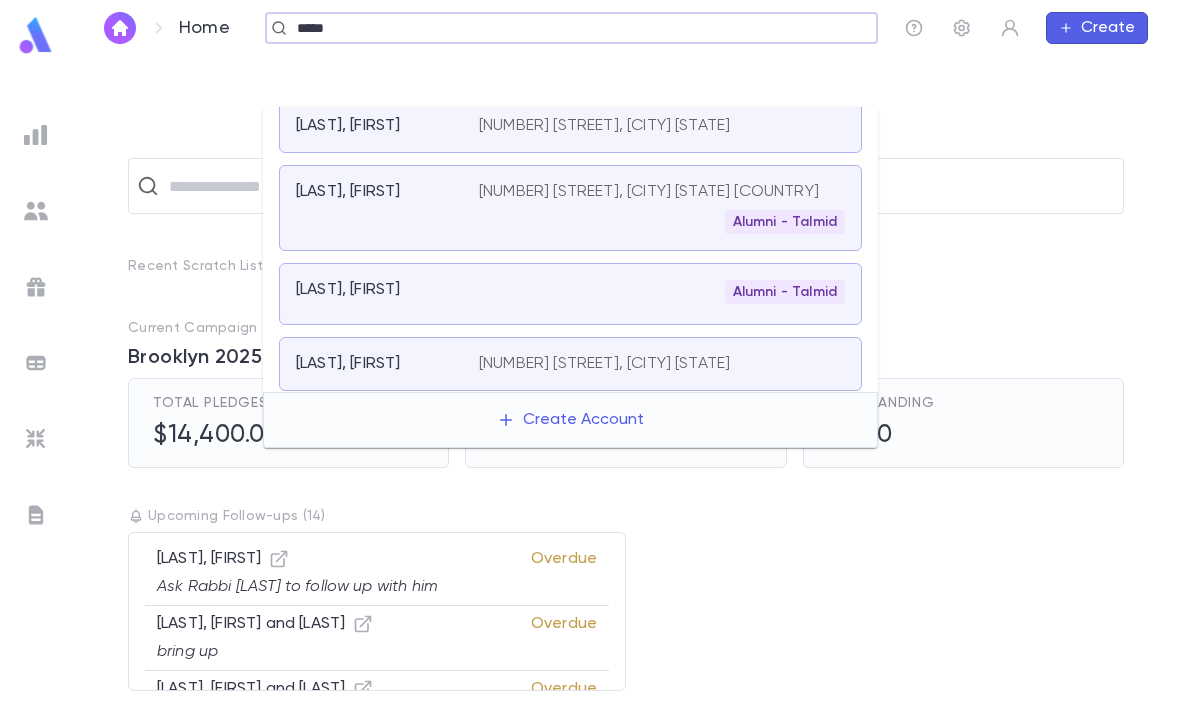 scroll, scrollTop: 539, scrollLeft: 0, axis: vertical 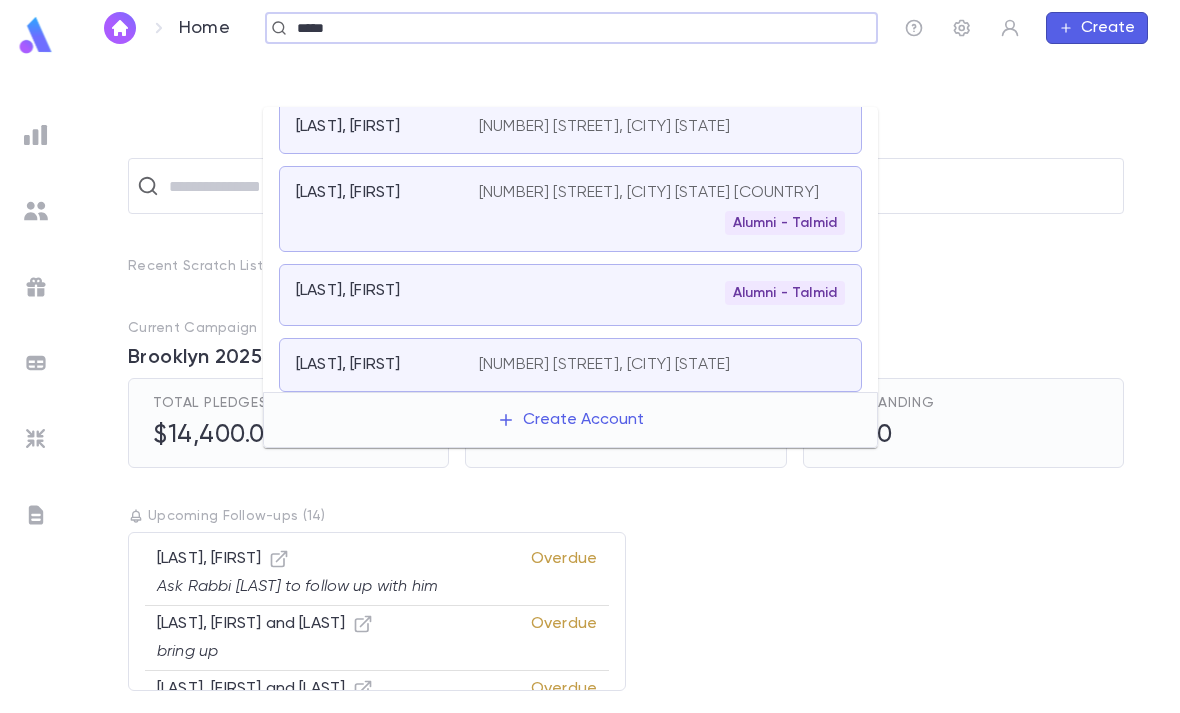 click on "Alumni - Talmid" at bounding box center [662, 293] 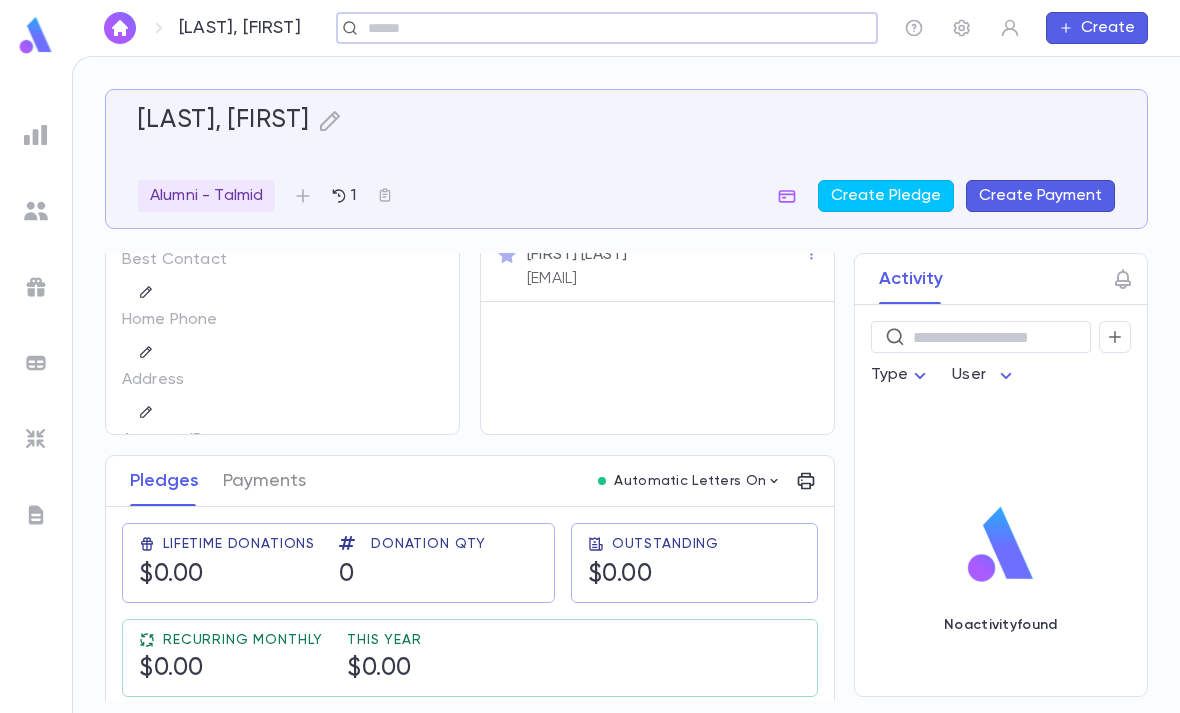 scroll, scrollTop: 70, scrollLeft: 0, axis: vertical 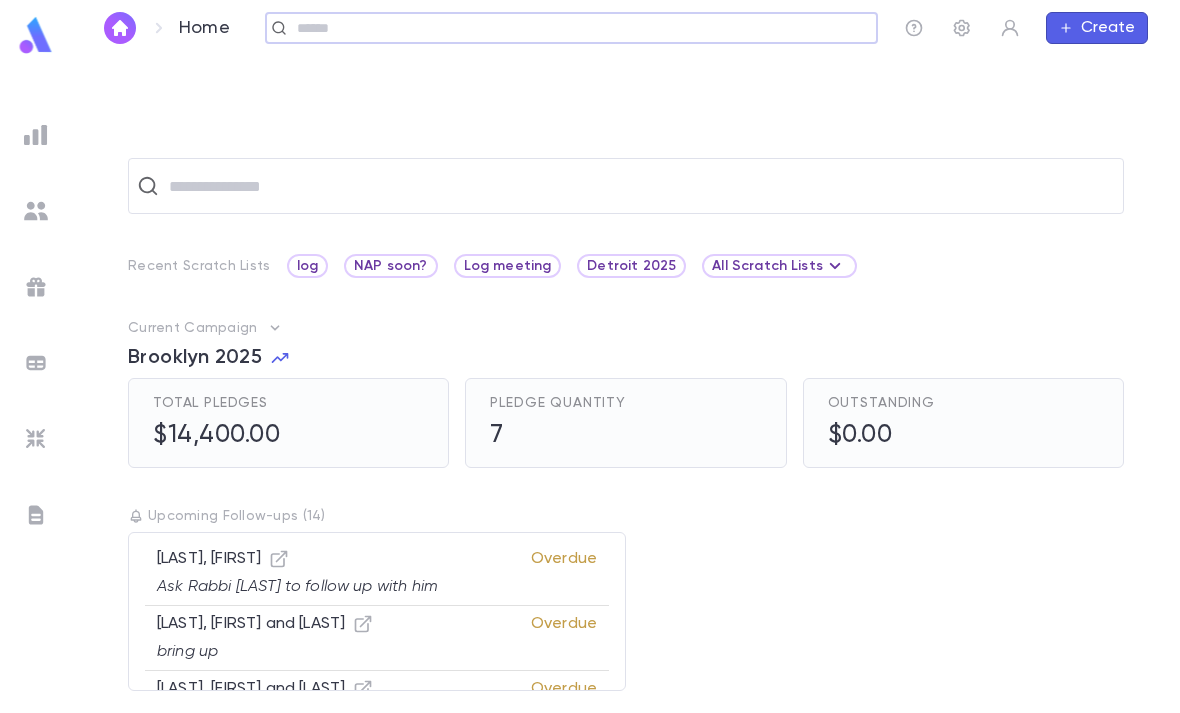 click on "All Scratch Lists" at bounding box center [779, 266] 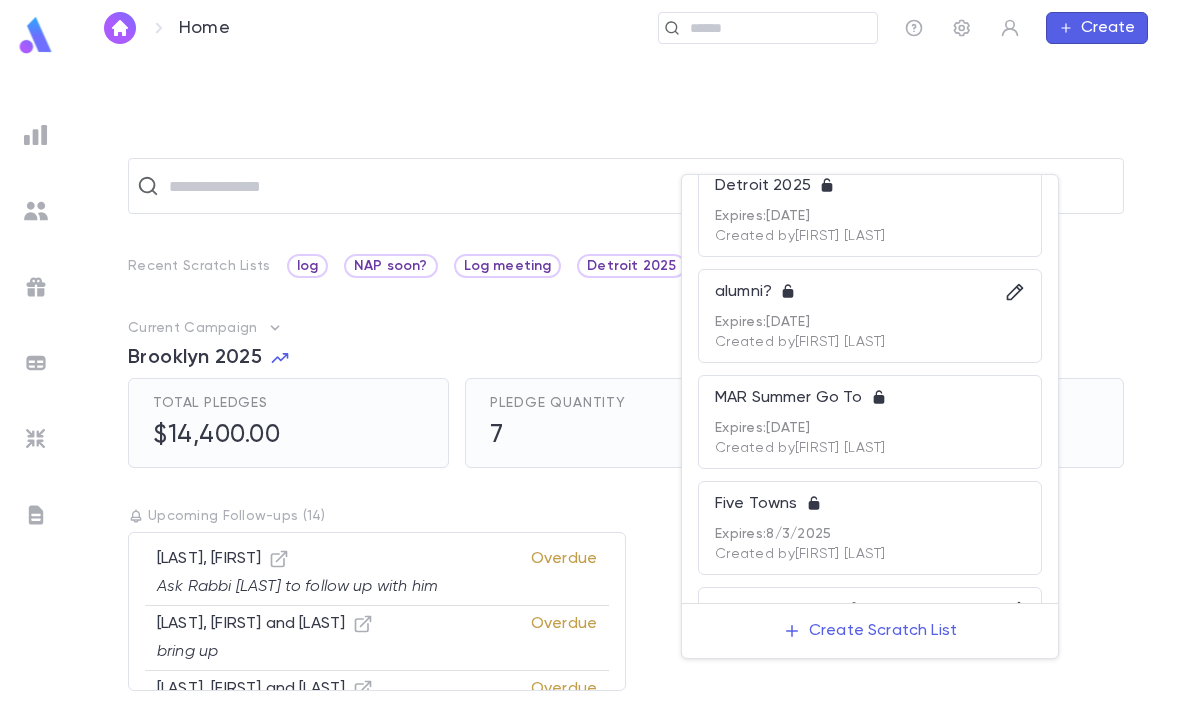 scroll, scrollTop: 352, scrollLeft: 0, axis: vertical 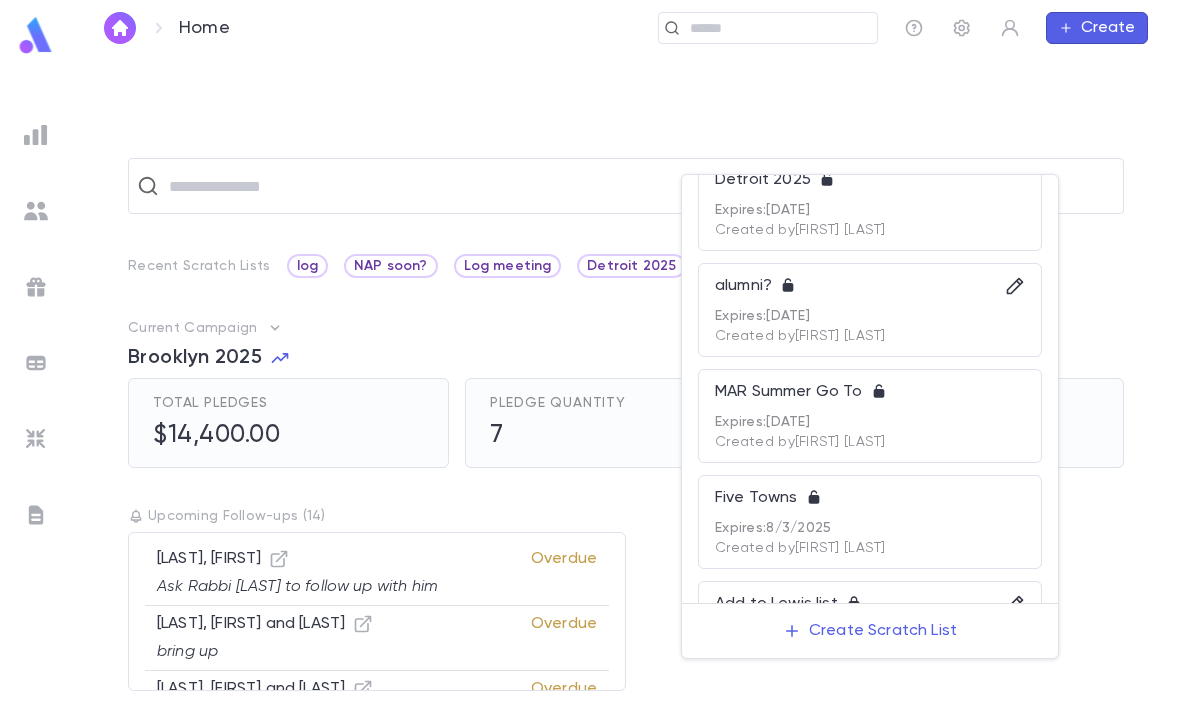 click at bounding box center [590, 356] 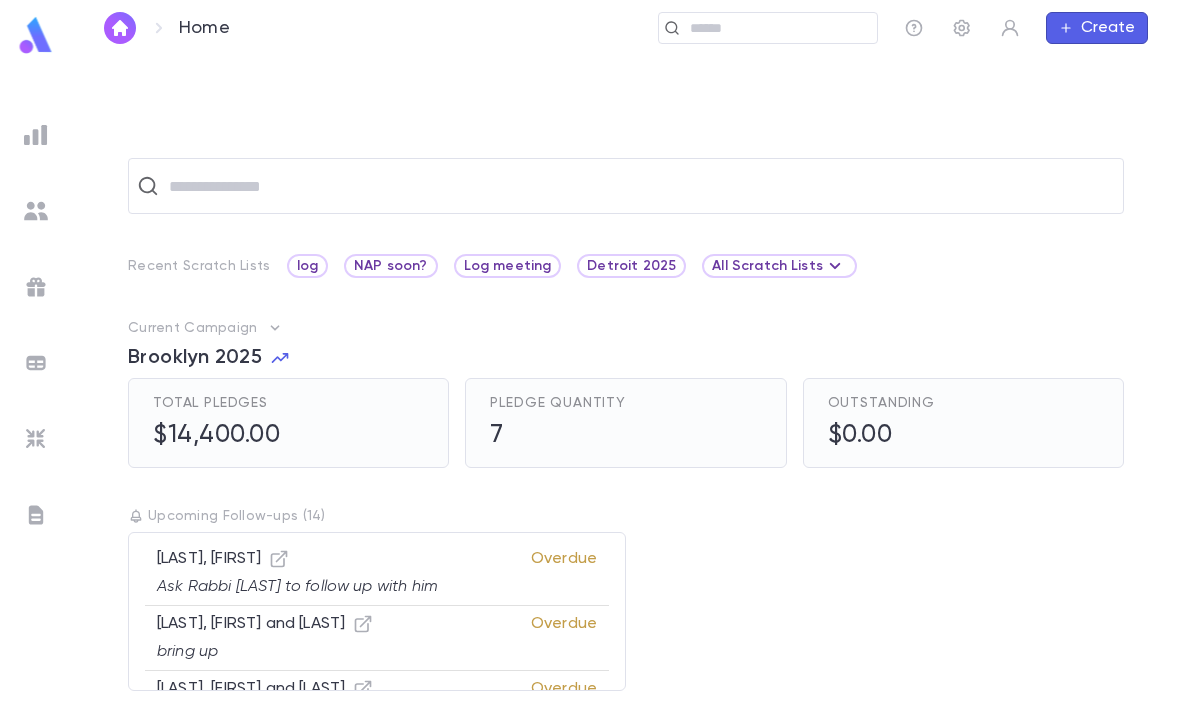 click at bounding box center [761, 28] 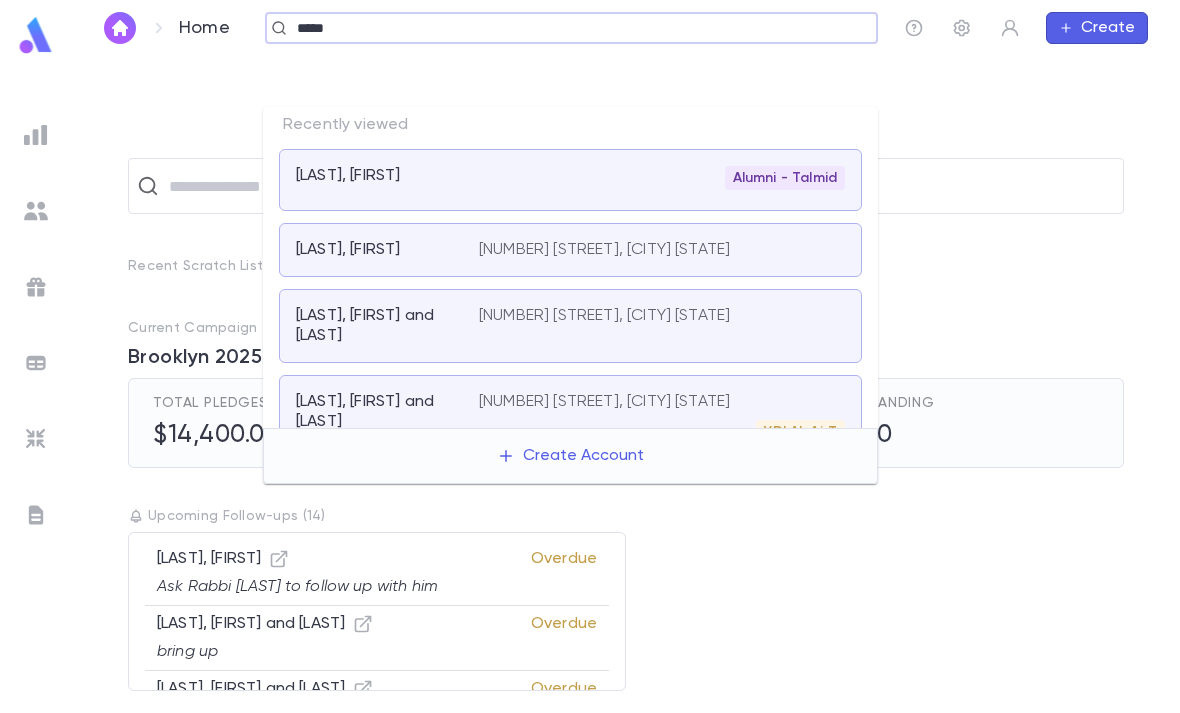 type on "*****" 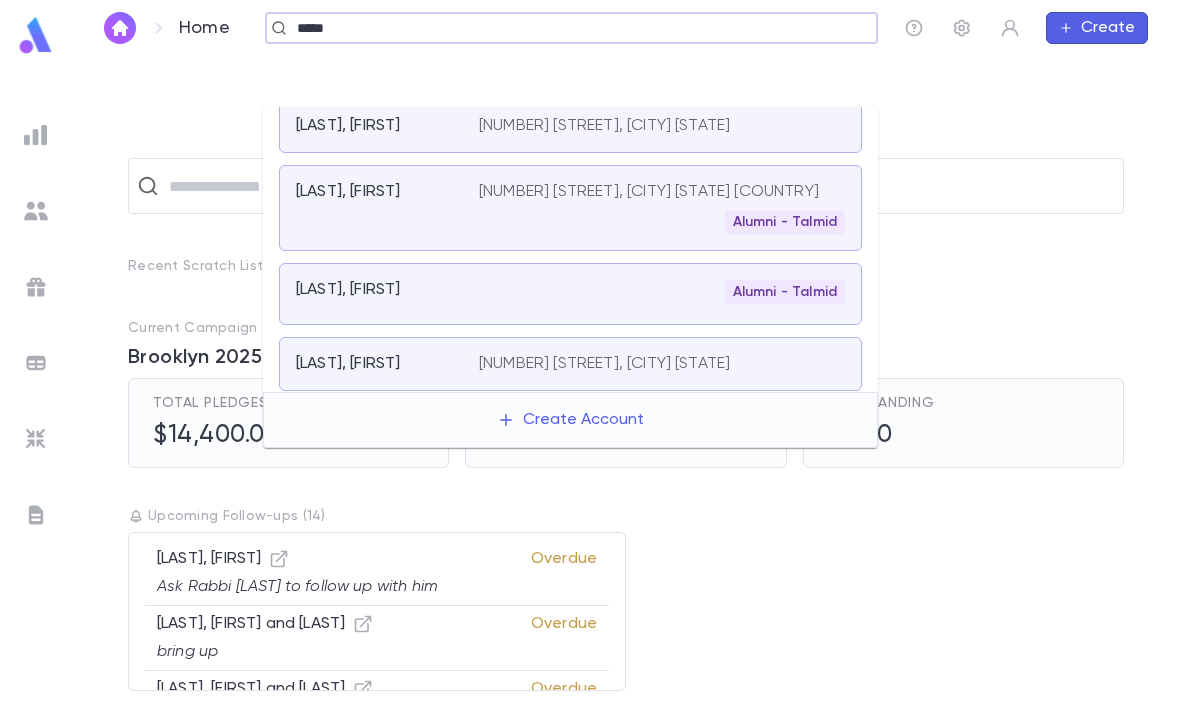 scroll, scrollTop: 539, scrollLeft: 0, axis: vertical 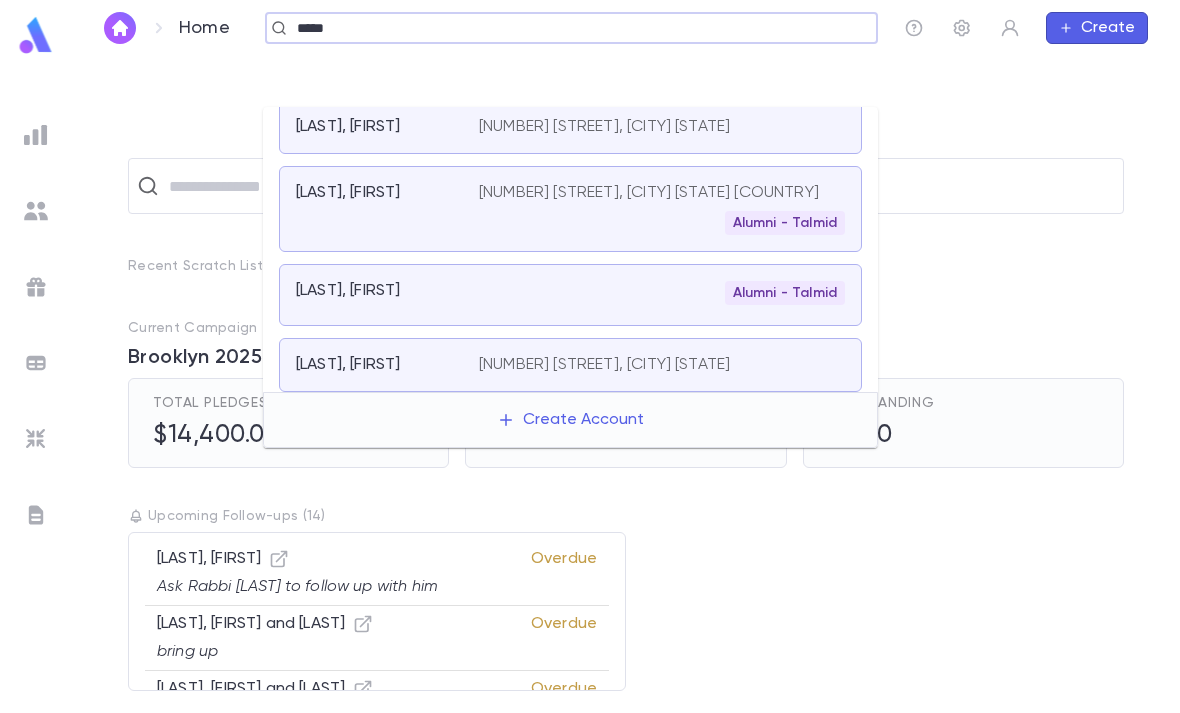 click on "Alumni - Talmid" at bounding box center [662, 223] 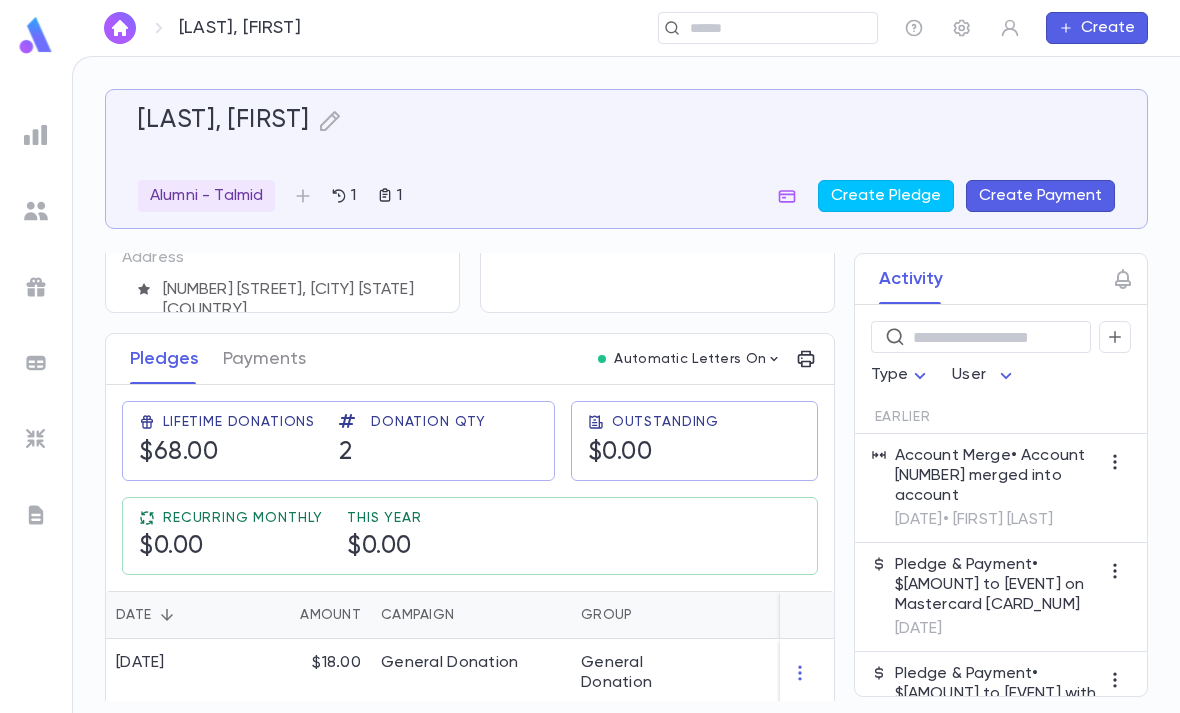 scroll, scrollTop: 191, scrollLeft: 0, axis: vertical 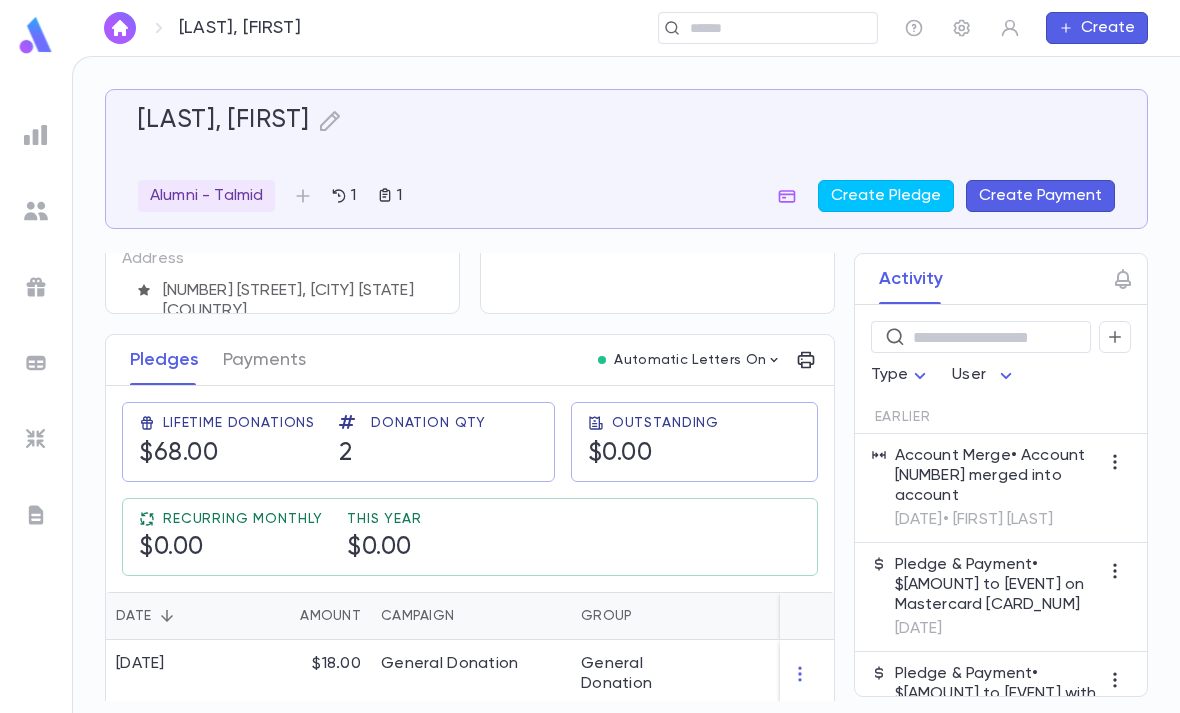 click at bounding box center [36, 35] 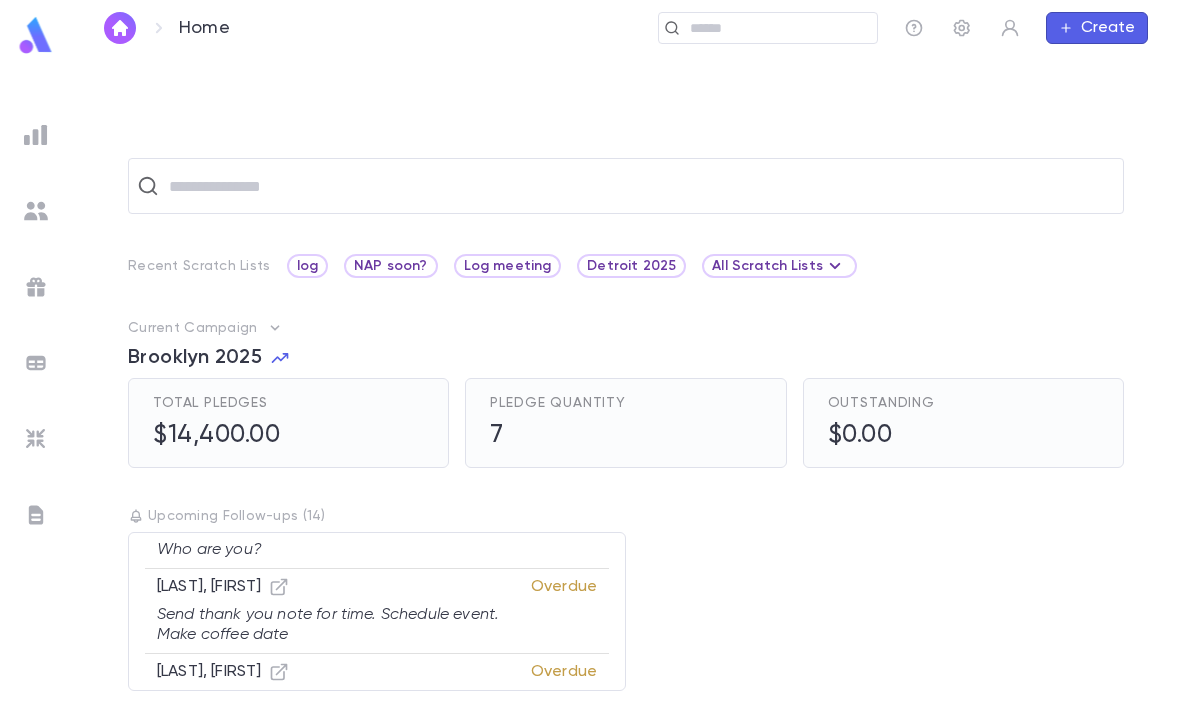 scroll, scrollTop: 233, scrollLeft: 0, axis: vertical 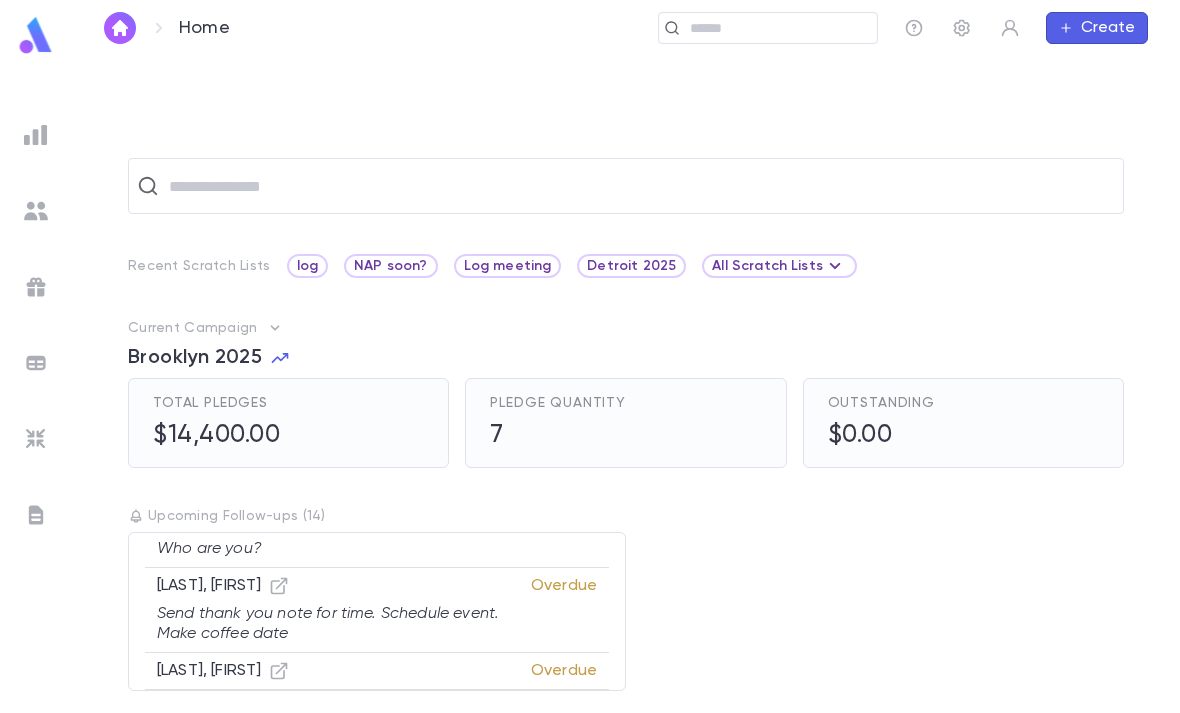 click at bounding box center (36, 35) 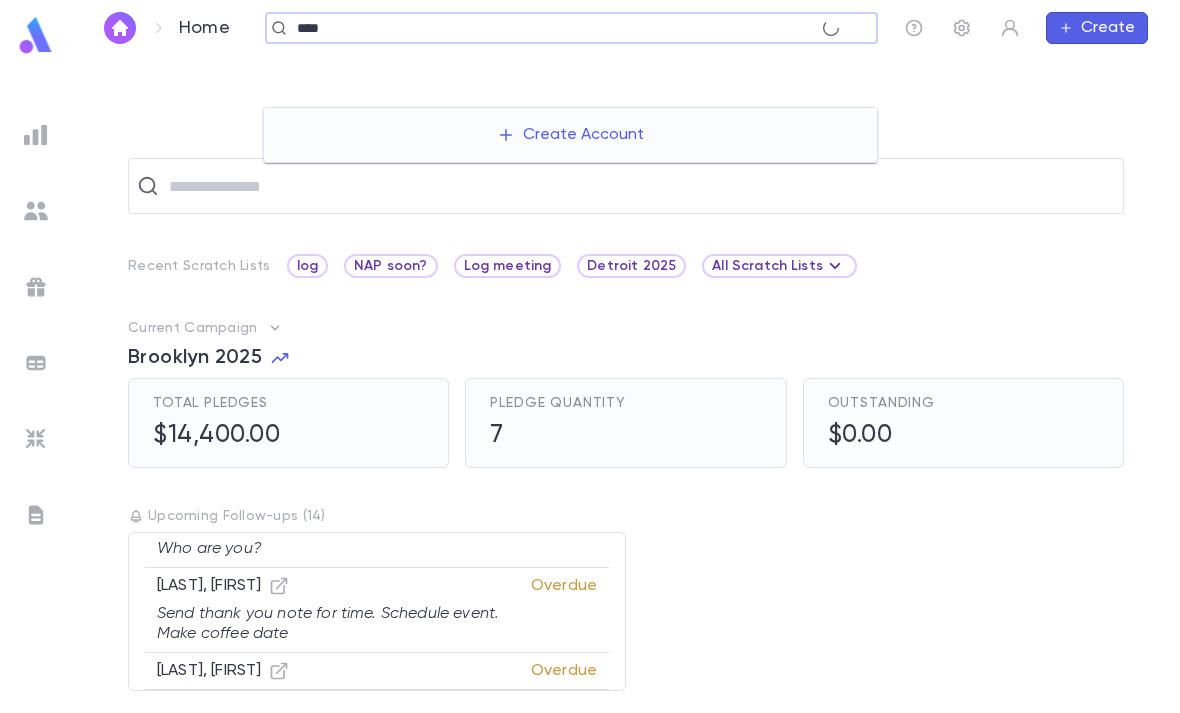 type on "****" 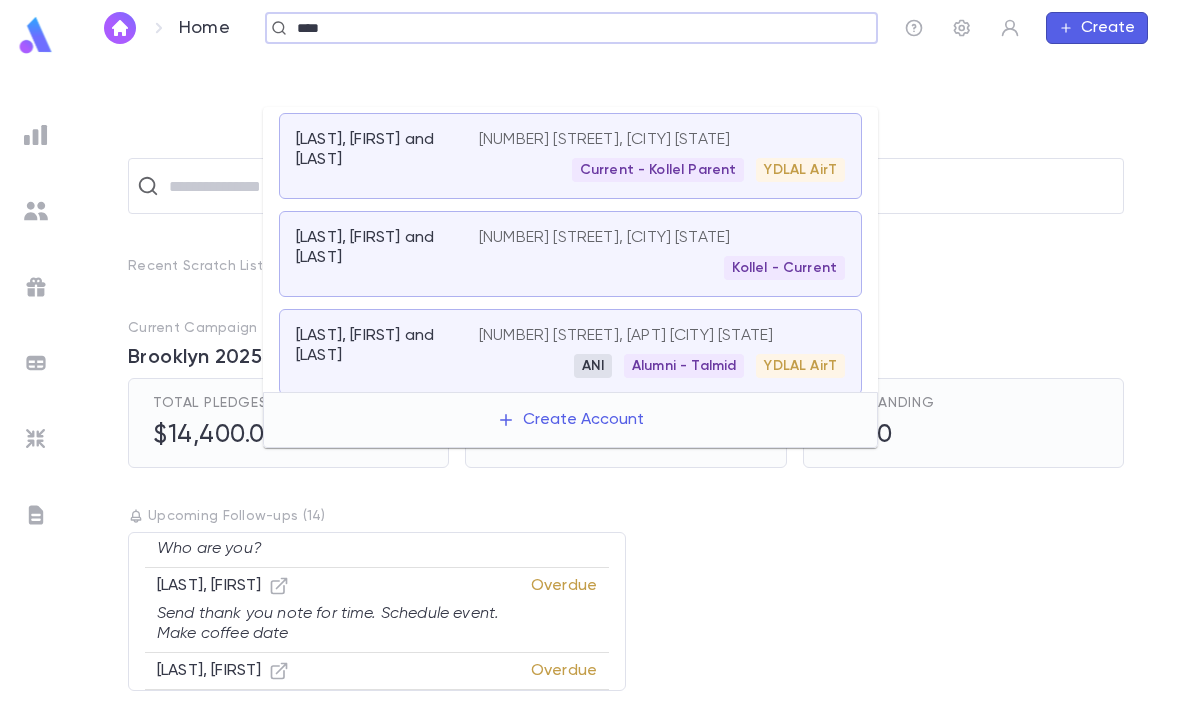 click on "16920 Jeanette, Southfield MI 48075" at bounding box center (604, 140) 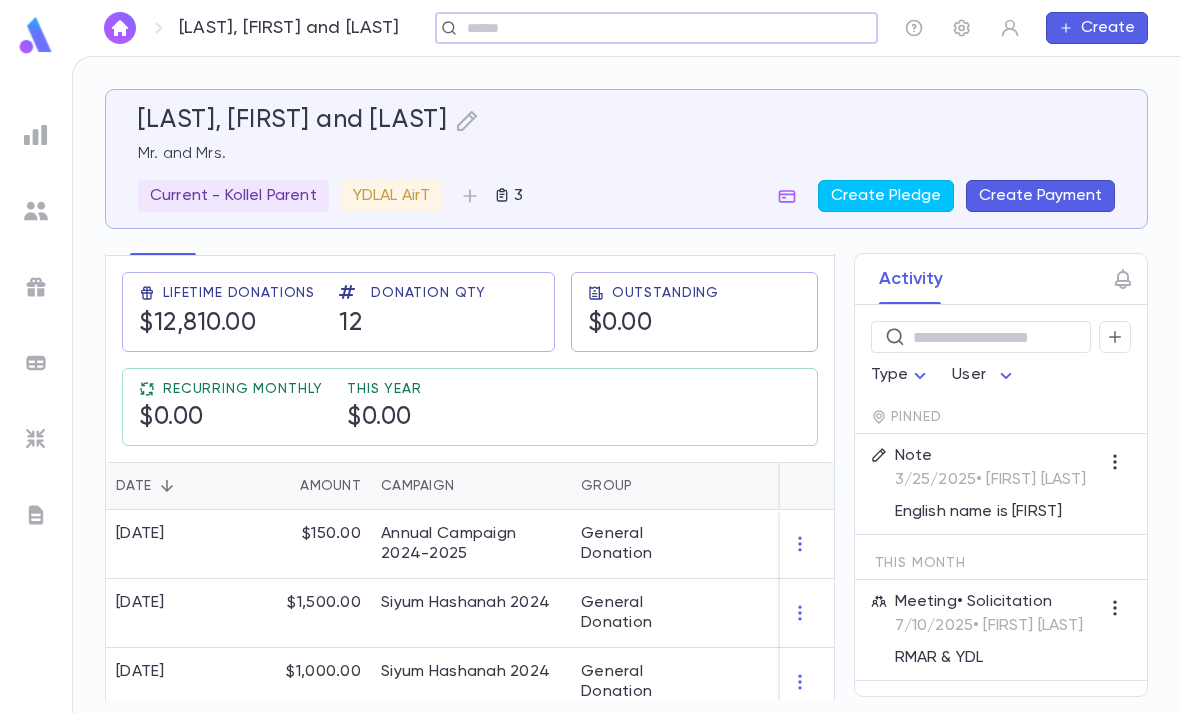 scroll, scrollTop: 361, scrollLeft: 0, axis: vertical 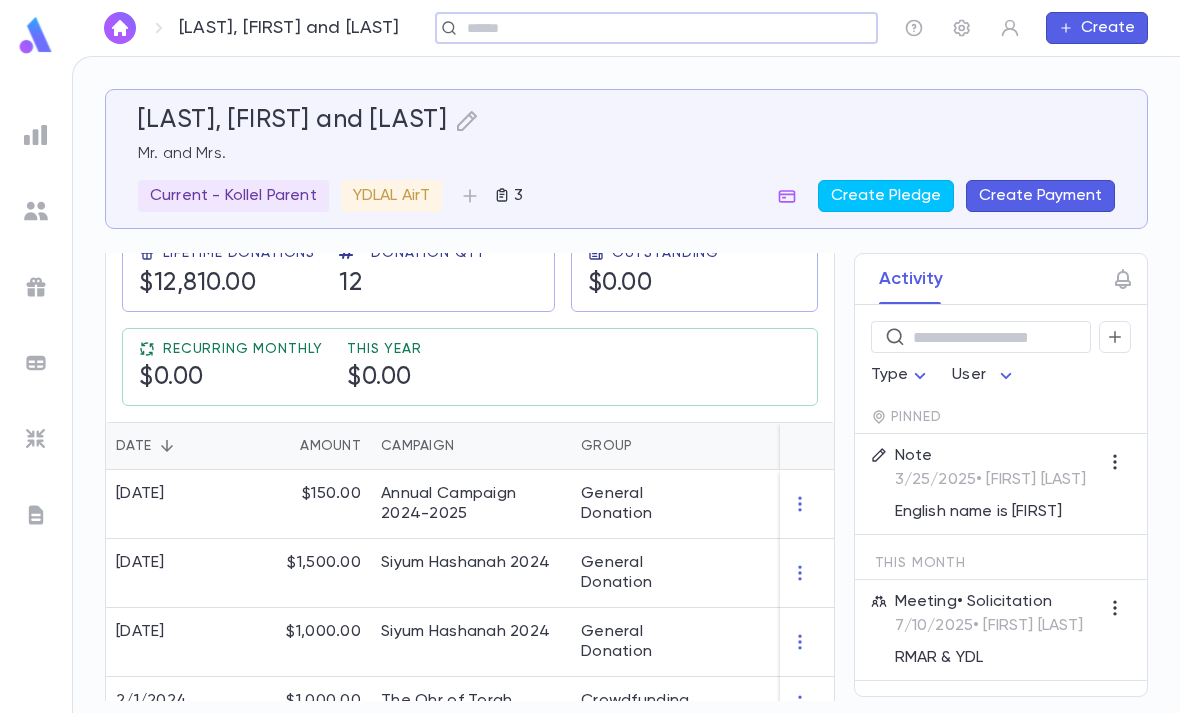 click on "$150.00" at bounding box center [306, 504] 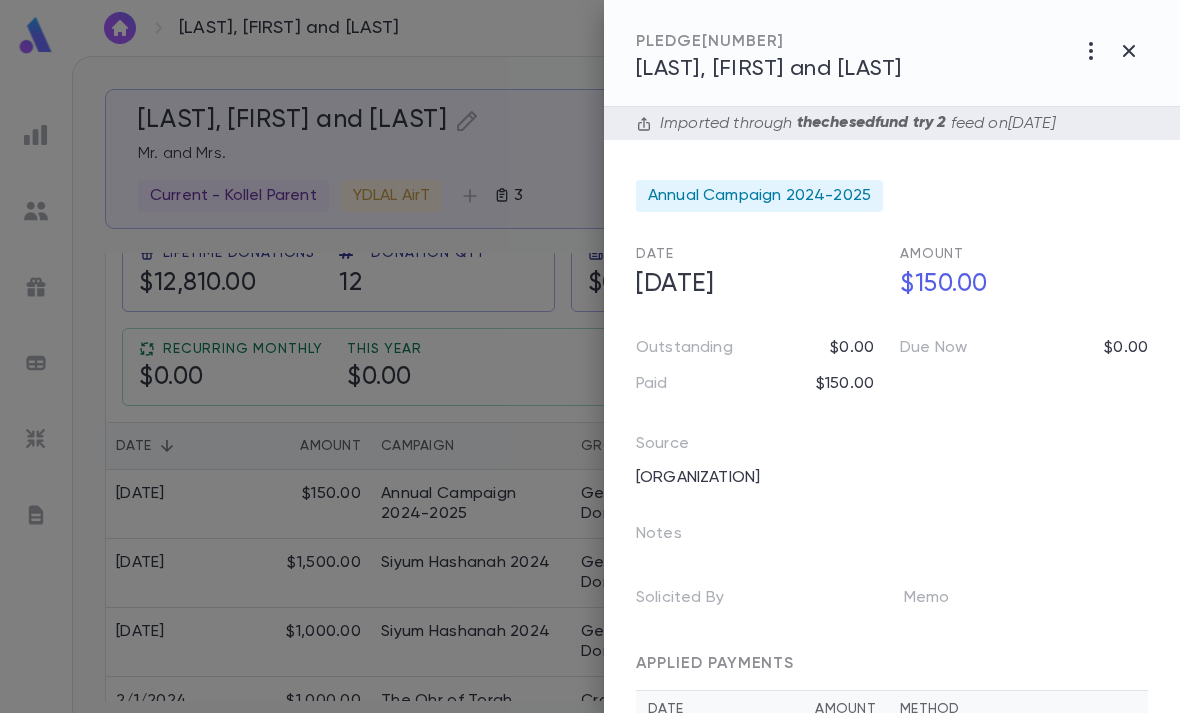 click at bounding box center (590, 356) 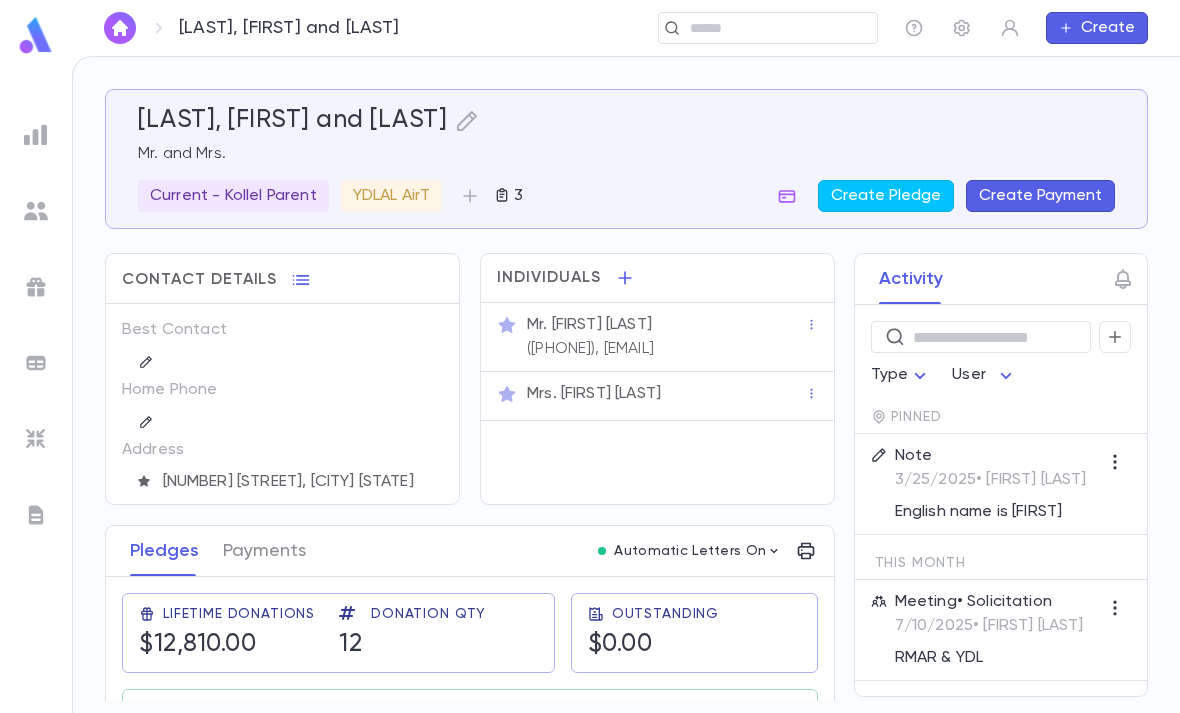 scroll, scrollTop: 0, scrollLeft: 0, axis: both 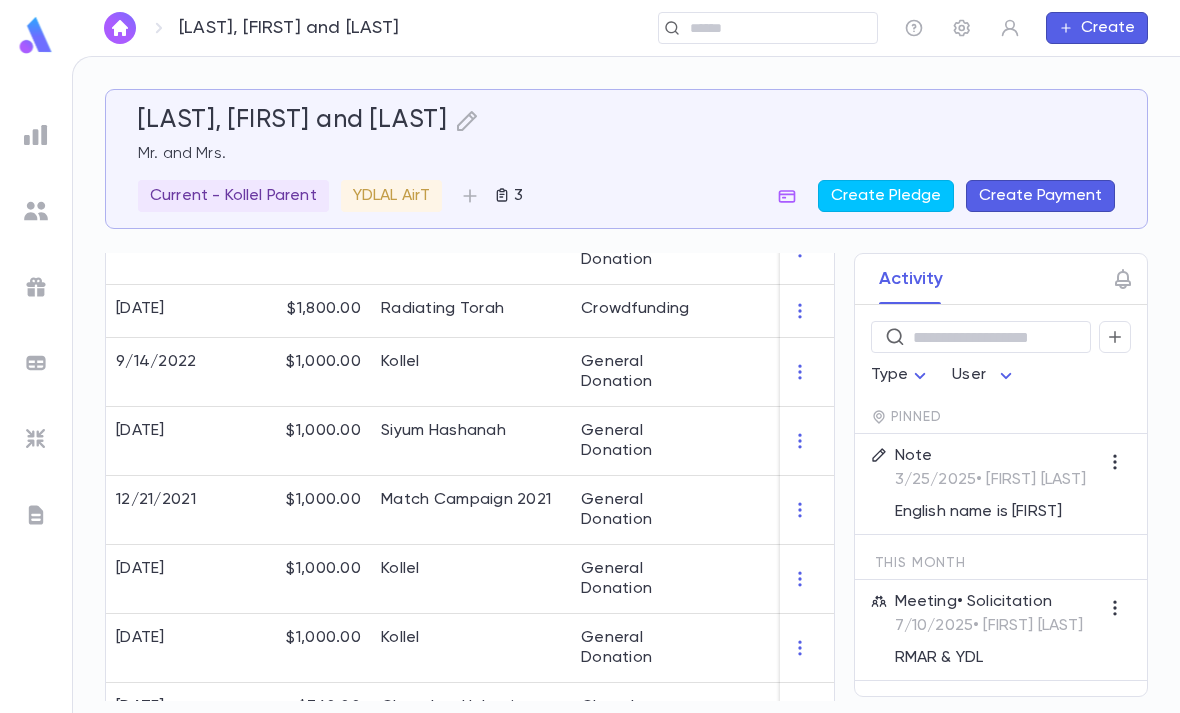 click on "7/3/2022" at bounding box center (173, 441) 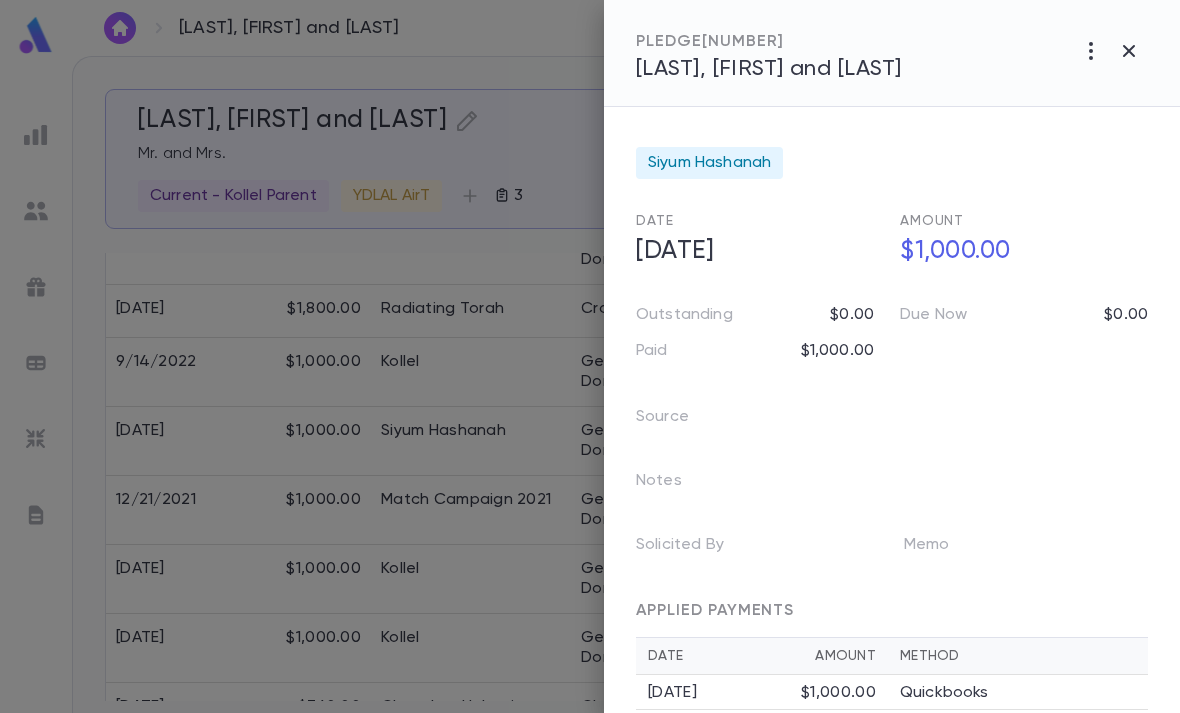 click at bounding box center [590, 356] 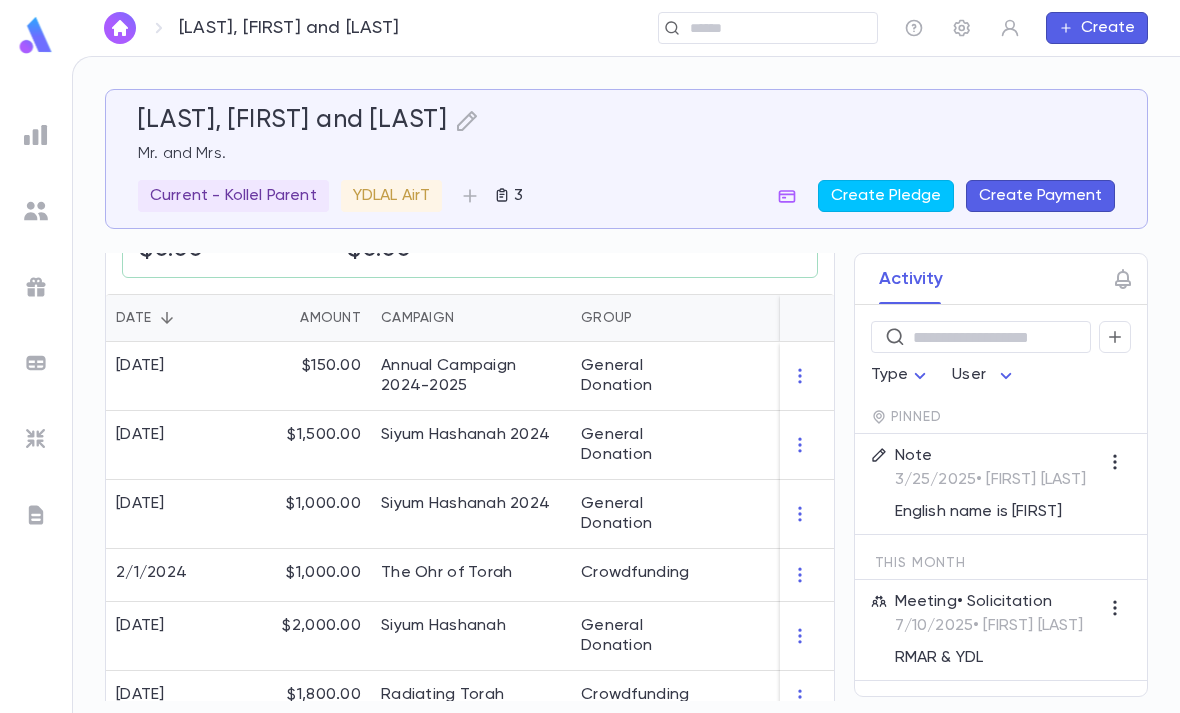 scroll, scrollTop: 604, scrollLeft: 0, axis: vertical 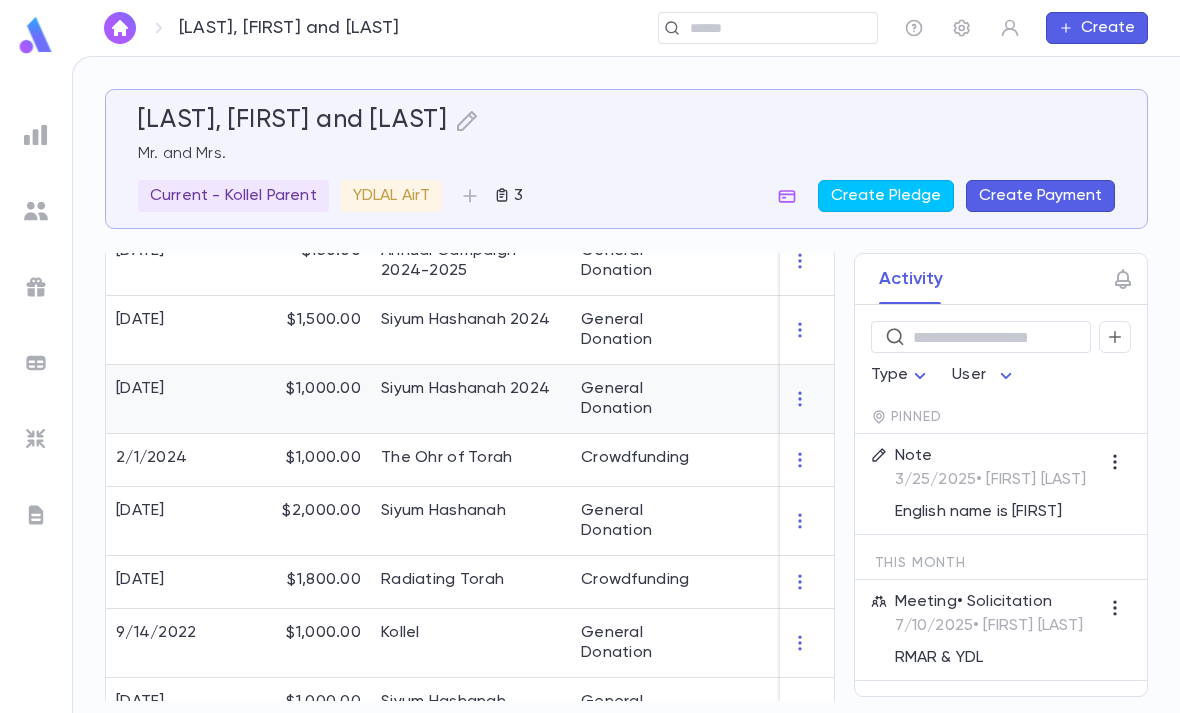 click on "$1,000.00" at bounding box center (306, 399) 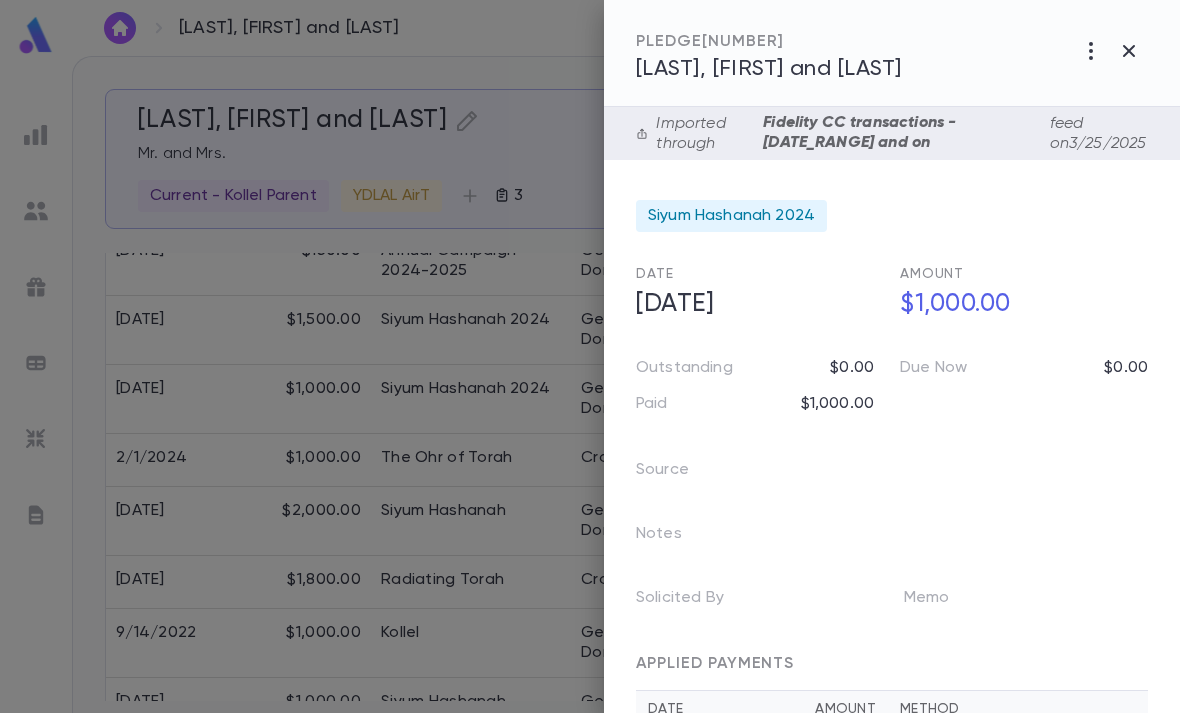 click at bounding box center (590, 356) 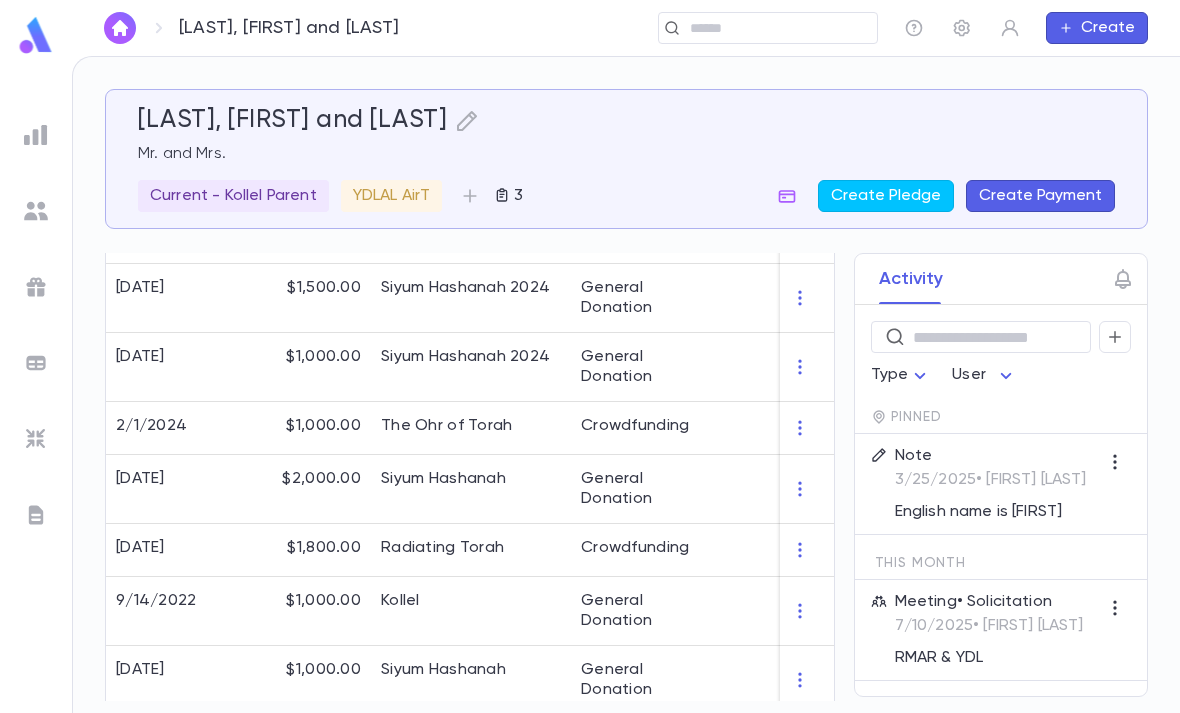 scroll, scrollTop: 652, scrollLeft: 0, axis: vertical 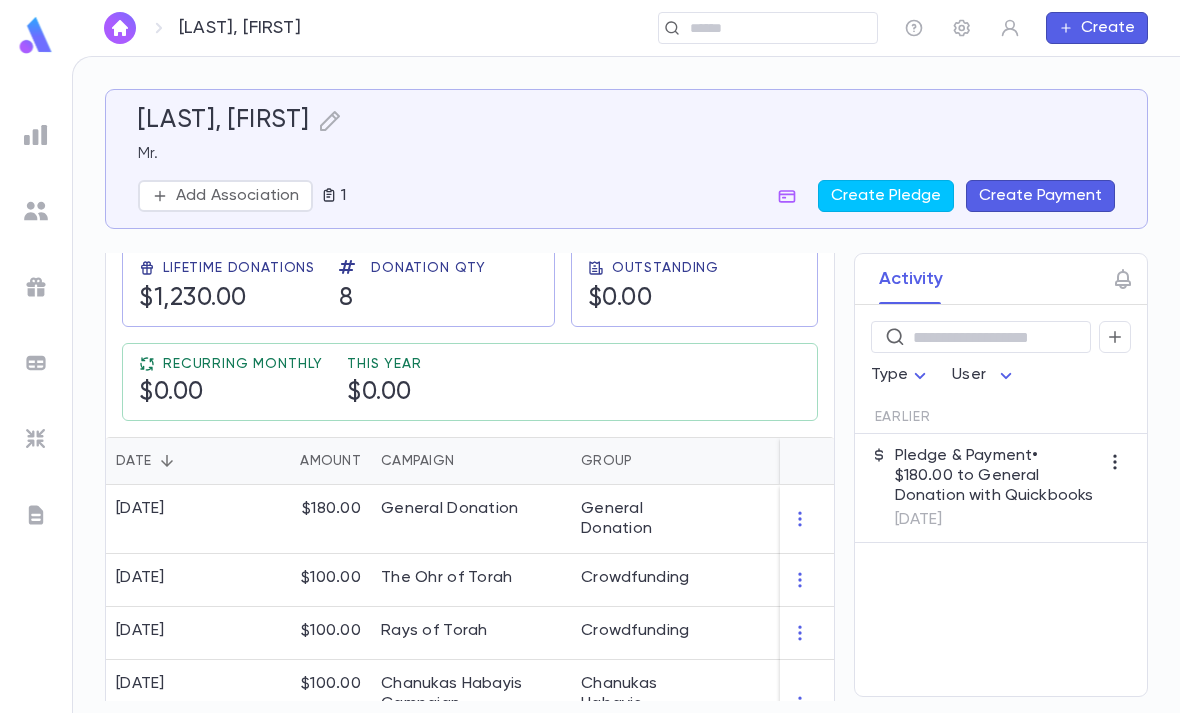 click on "General Donation" at bounding box center [646, 519] 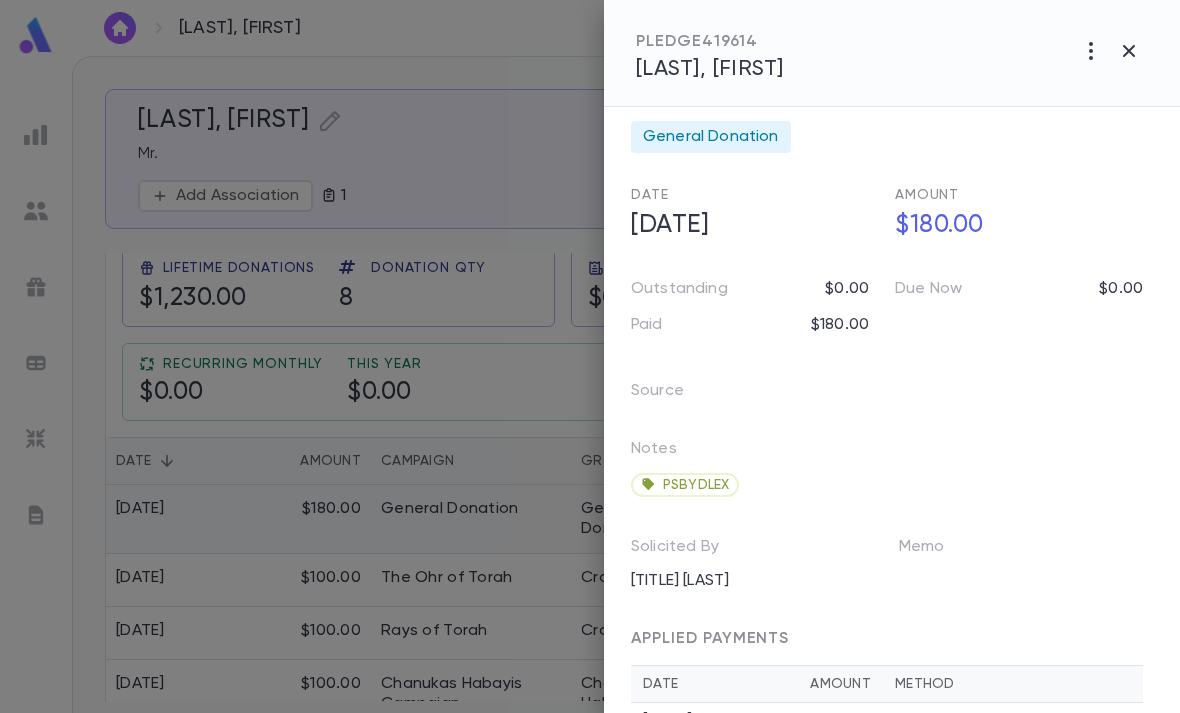 scroll, scrollTop: 79, scrollLeft: 6, axis: both 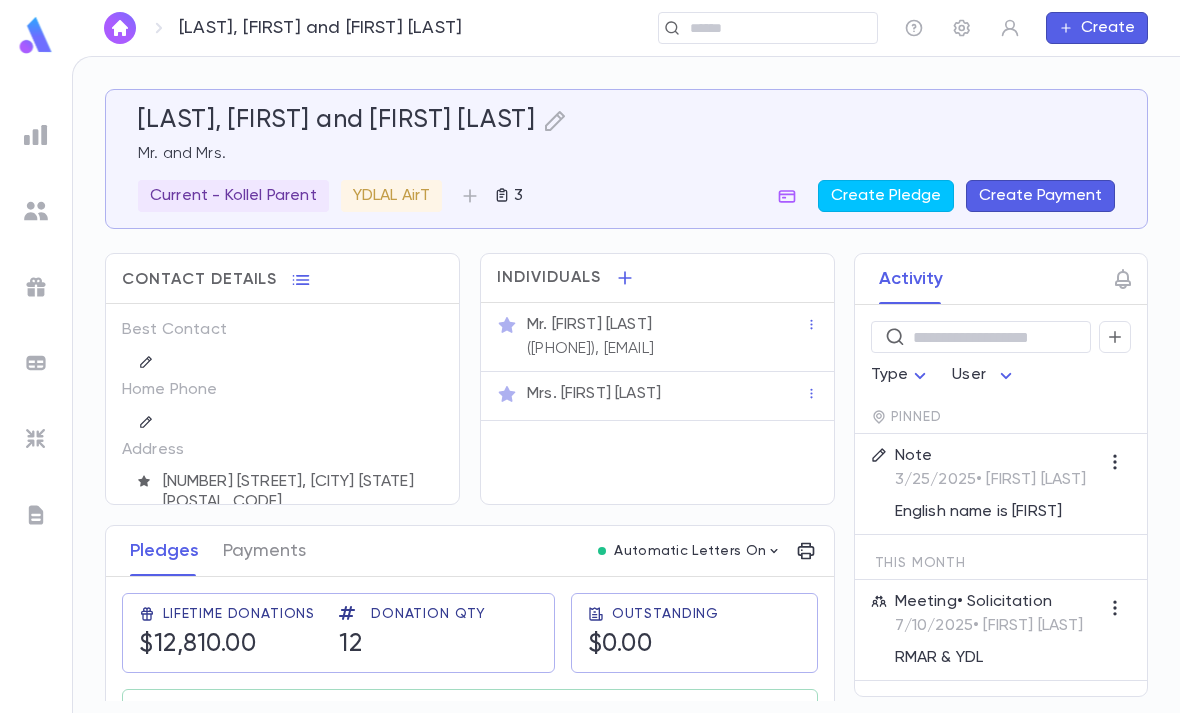 click at bounding box center [36, 35] 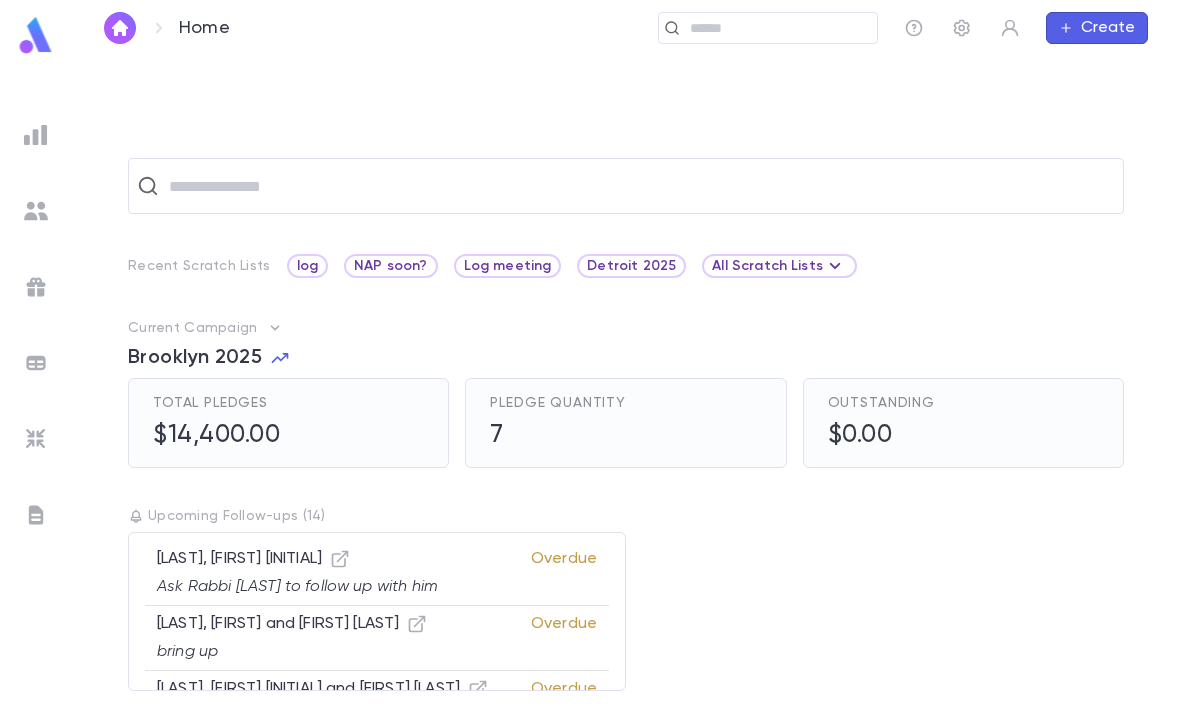 click on "All Scratch Lists" at bounding box center [779, 266] 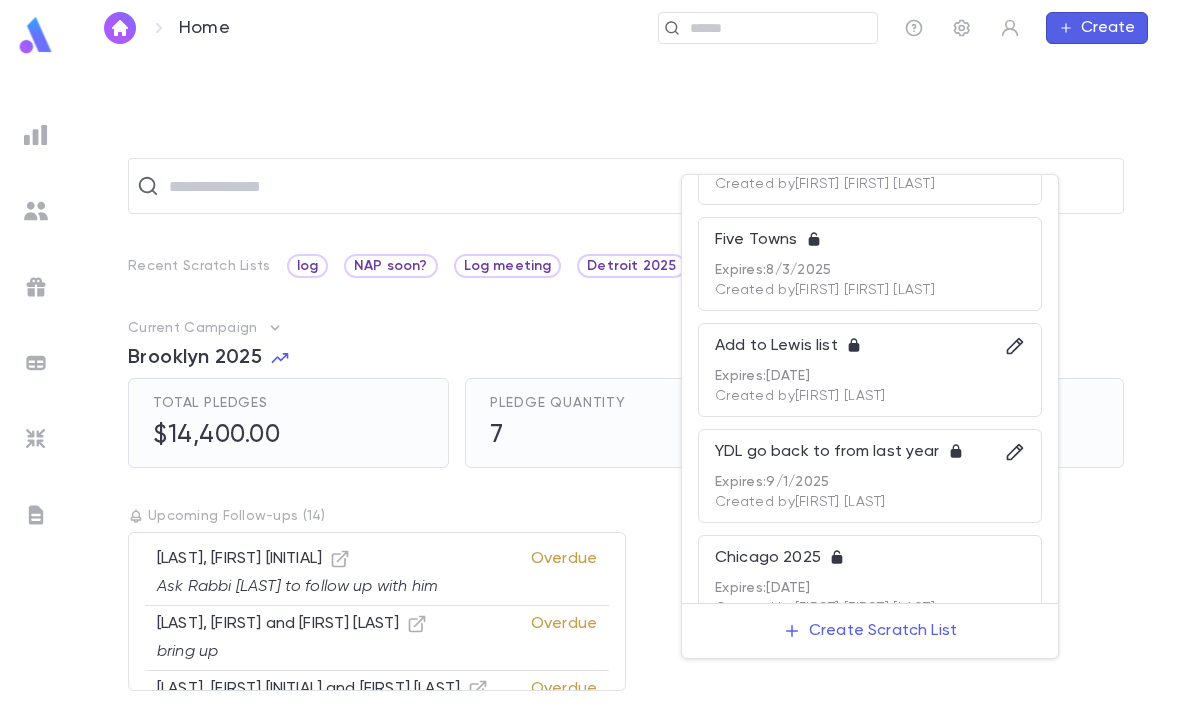 scroll, scrollTop: 611, scrollLeft: 0, axis: vertical 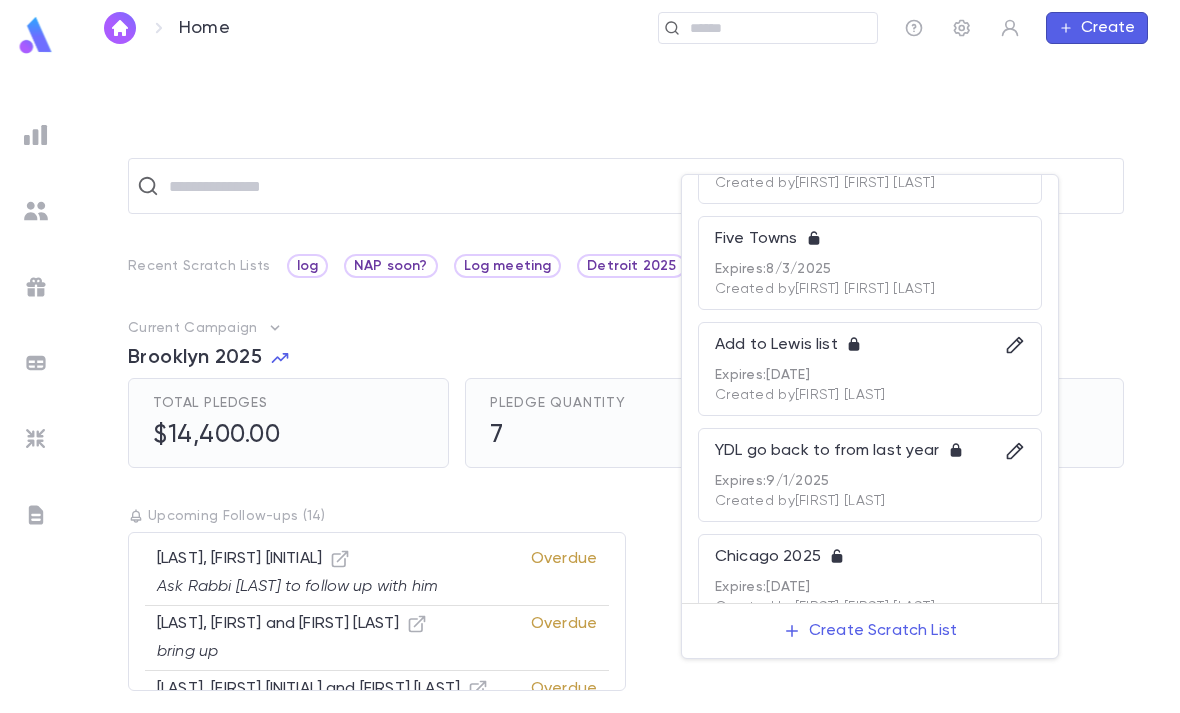 click on "YDL go back to from last year" at bounding box center [870, 457] 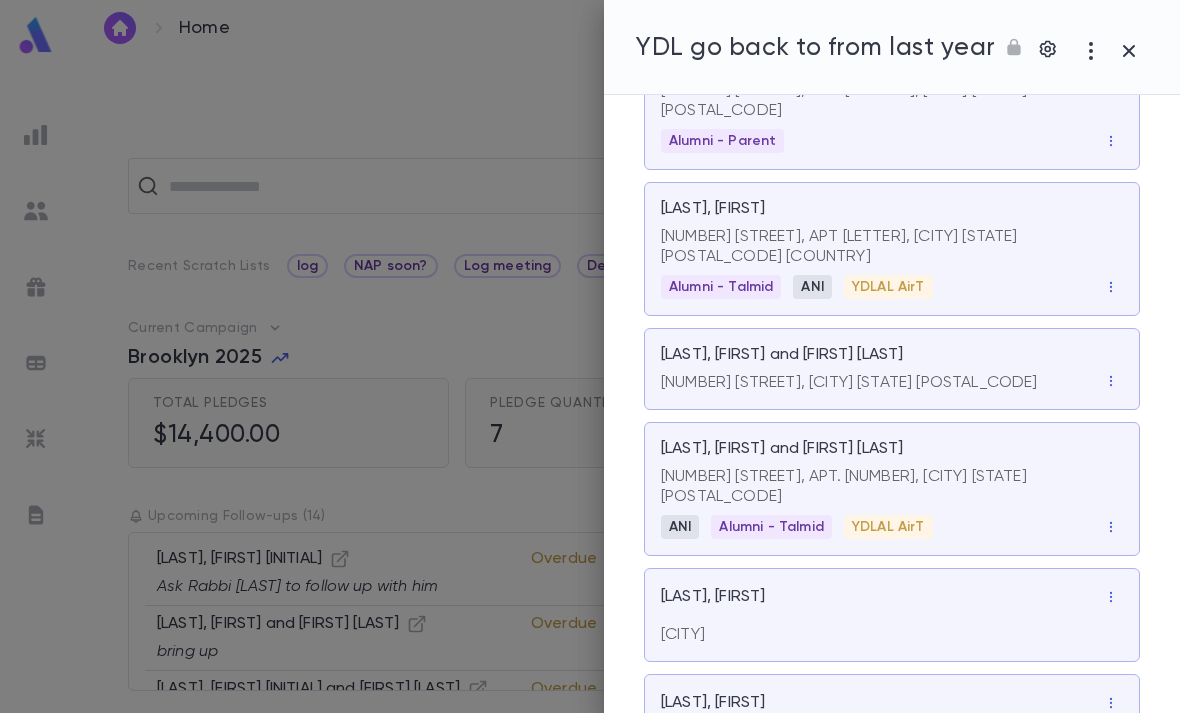 scroll, scrollTop: 1332, scrollLeft: 0, axis: vertical 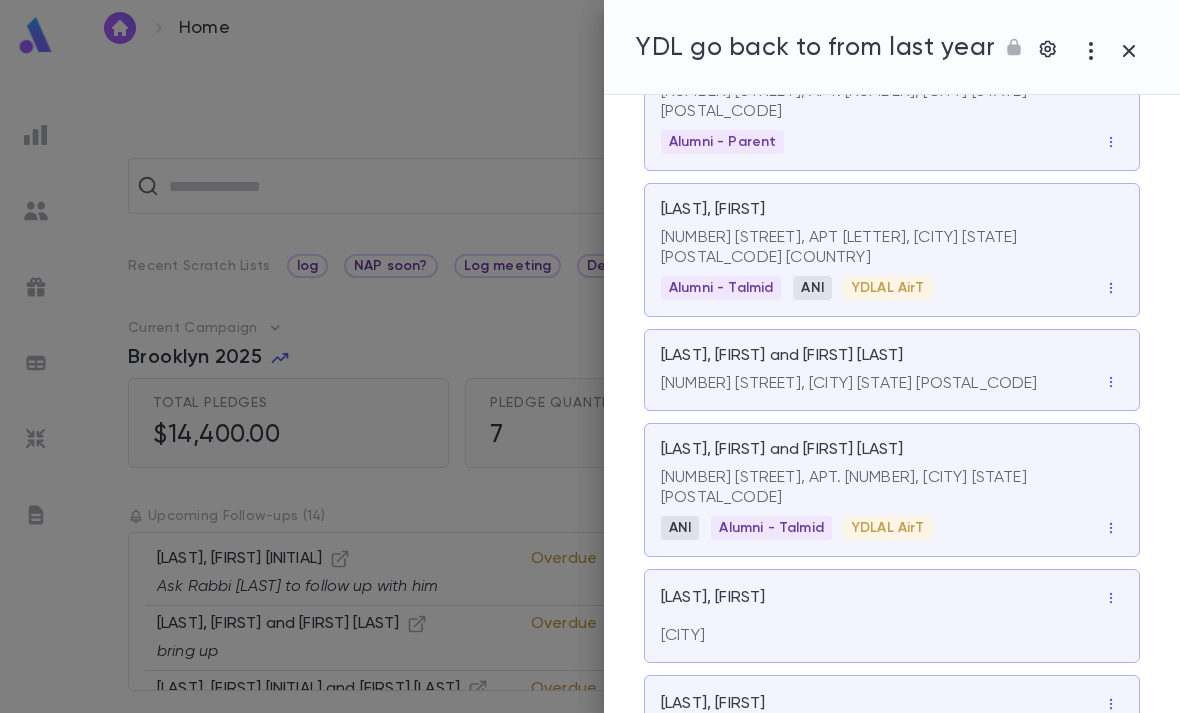 click on "[LAST], [FIRST]" at bounding box center [892, 602] 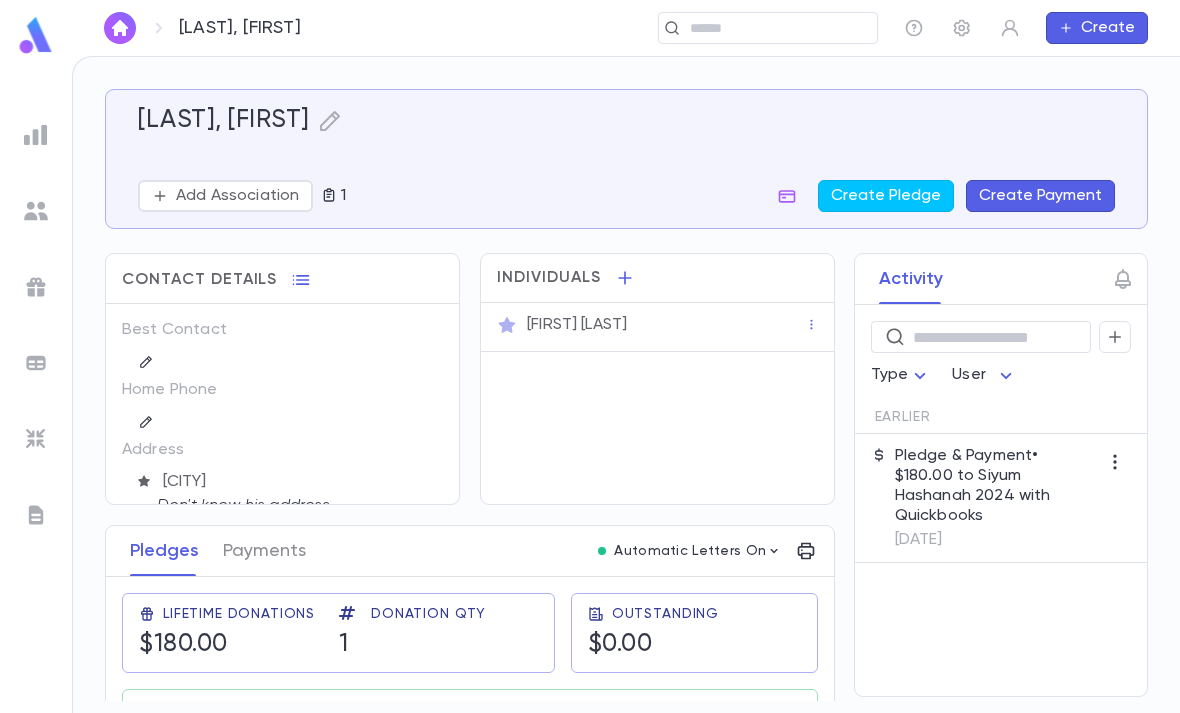 scroll, scrollTop: 0, scrollLeft: 0, axis: both 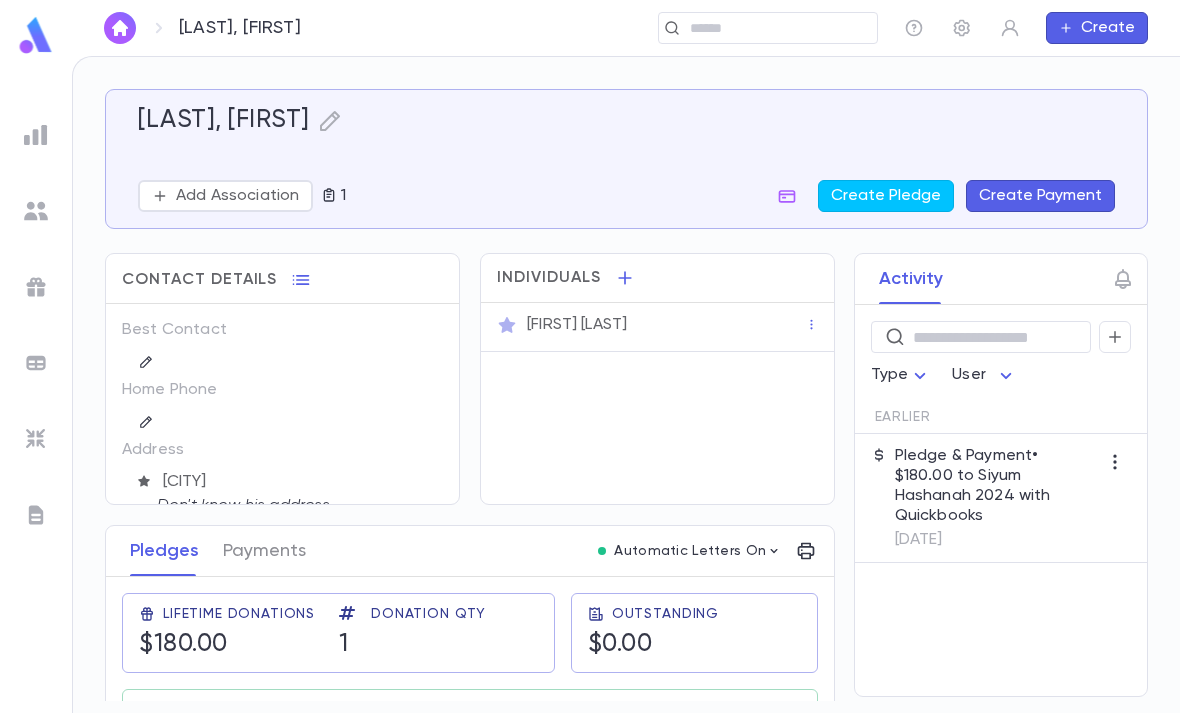 click at bounding box center (36, 35) 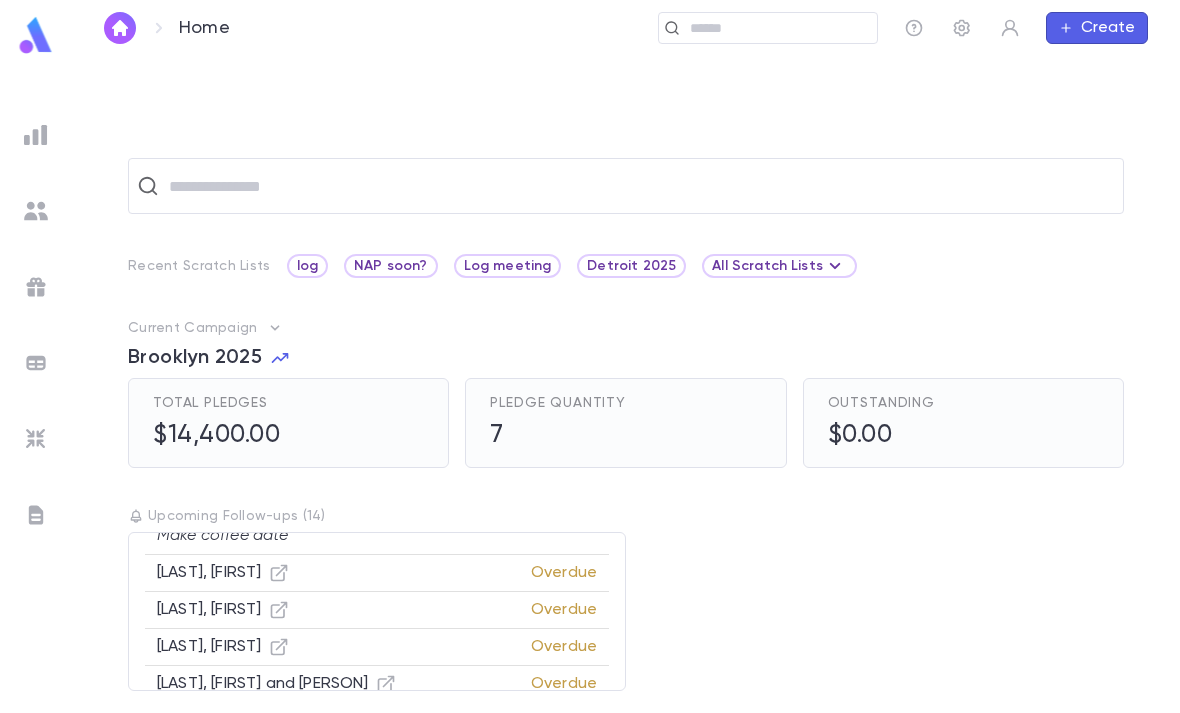 scroll, scrollTop: 348, scrollLeft: 0, axis: vertical 